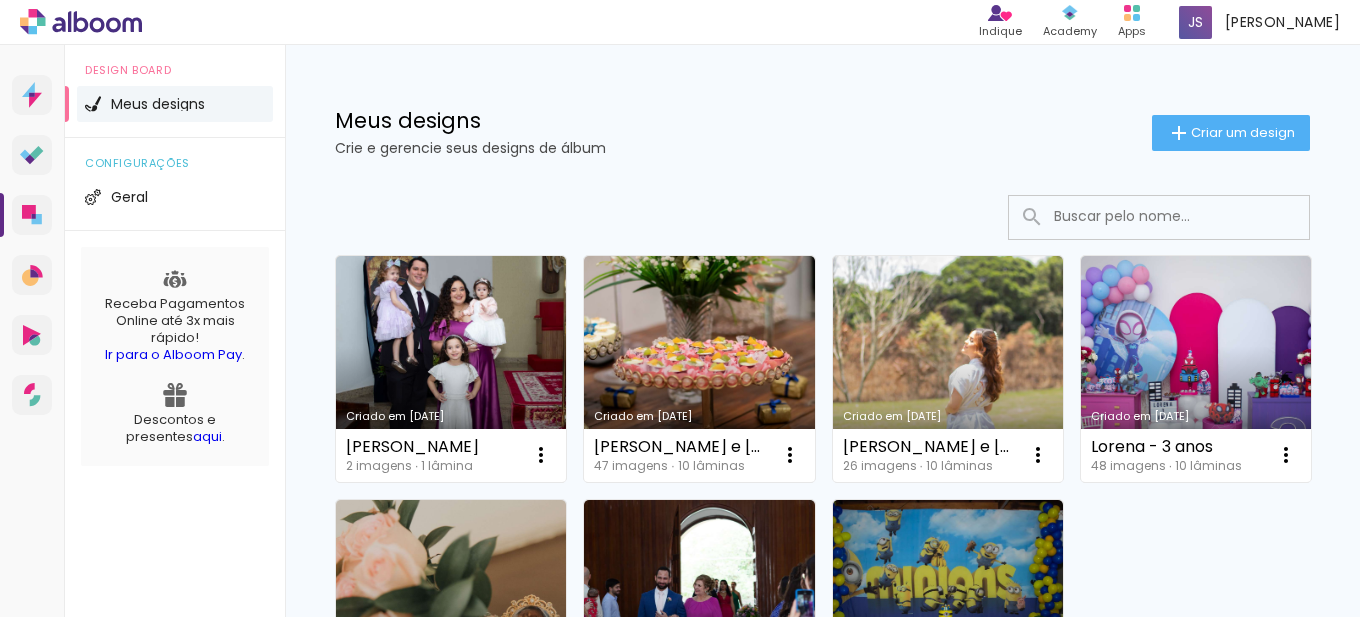 scroll, scrollTop: 0, scrollLeft: 0, axis: both 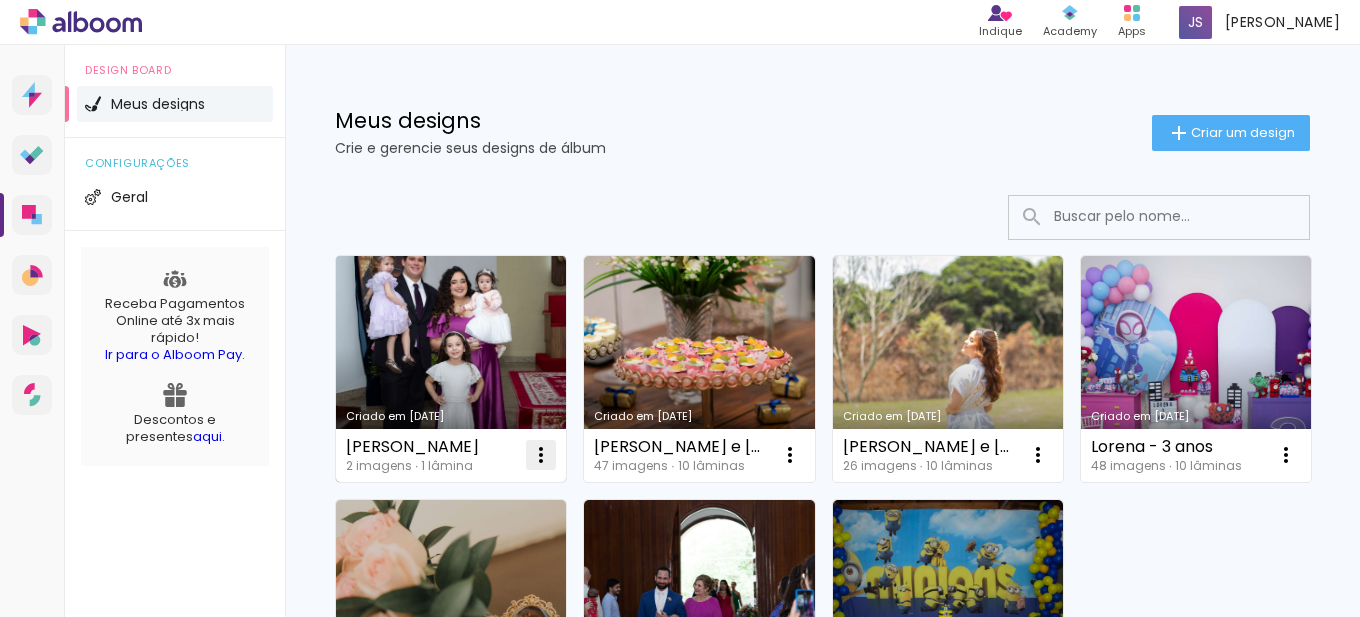 click at bounding box center [541, 455] 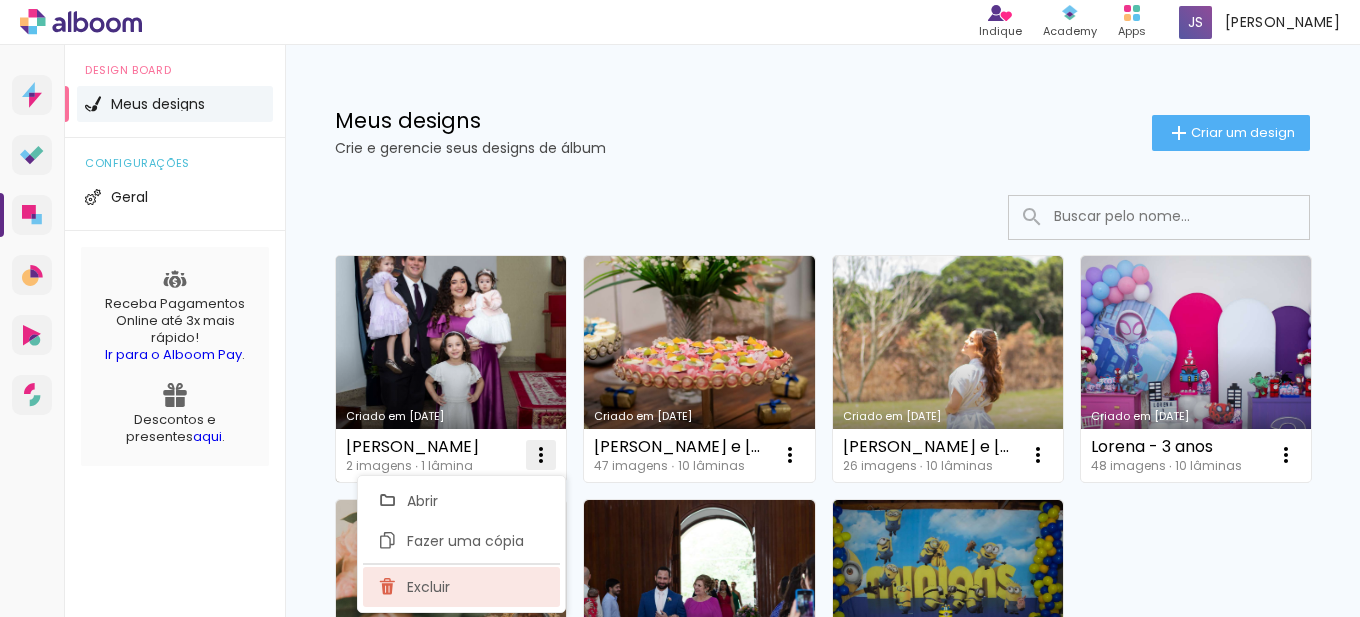 click on "Excluir" 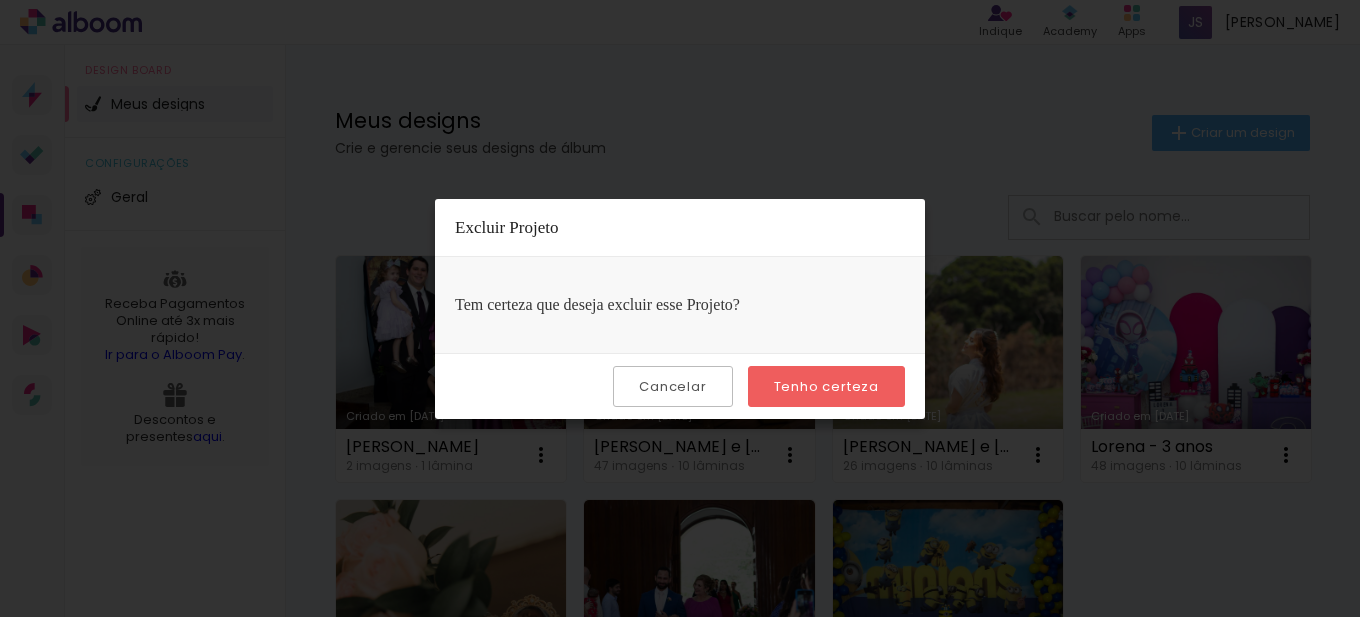 click on "Tenho certeza" at bounding box center [0, 0] 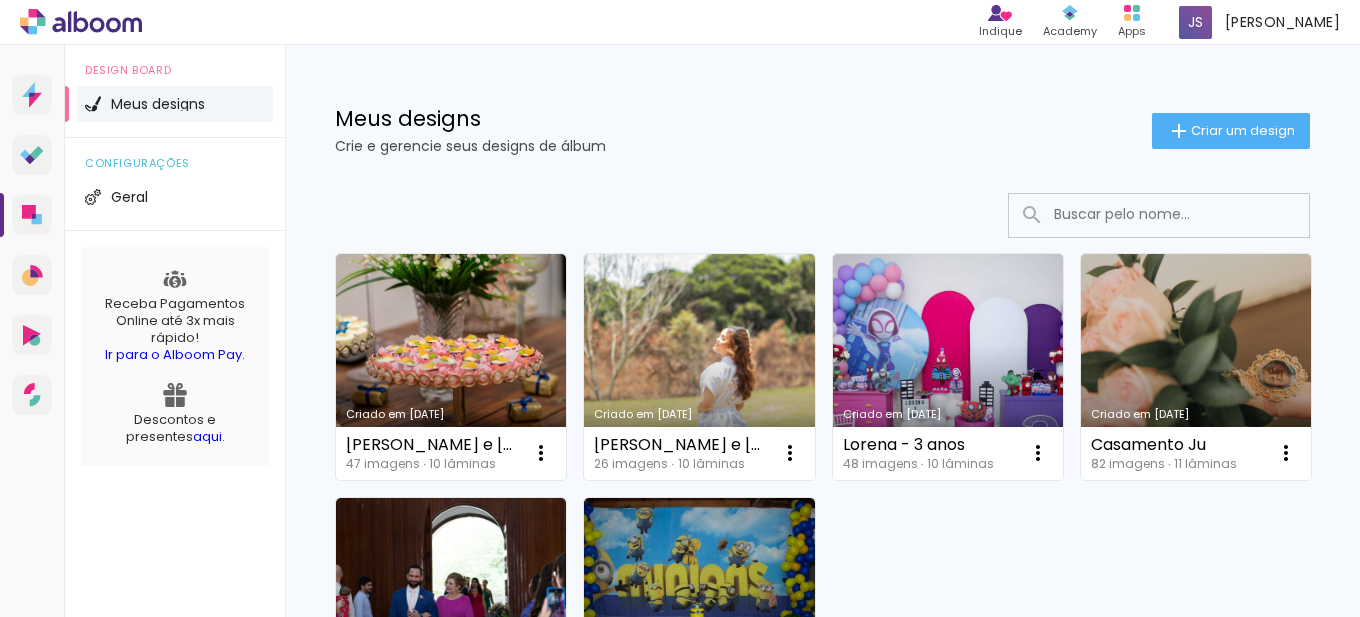 scroll, scrollTop: 0, scrollLeft: 0, axis: both 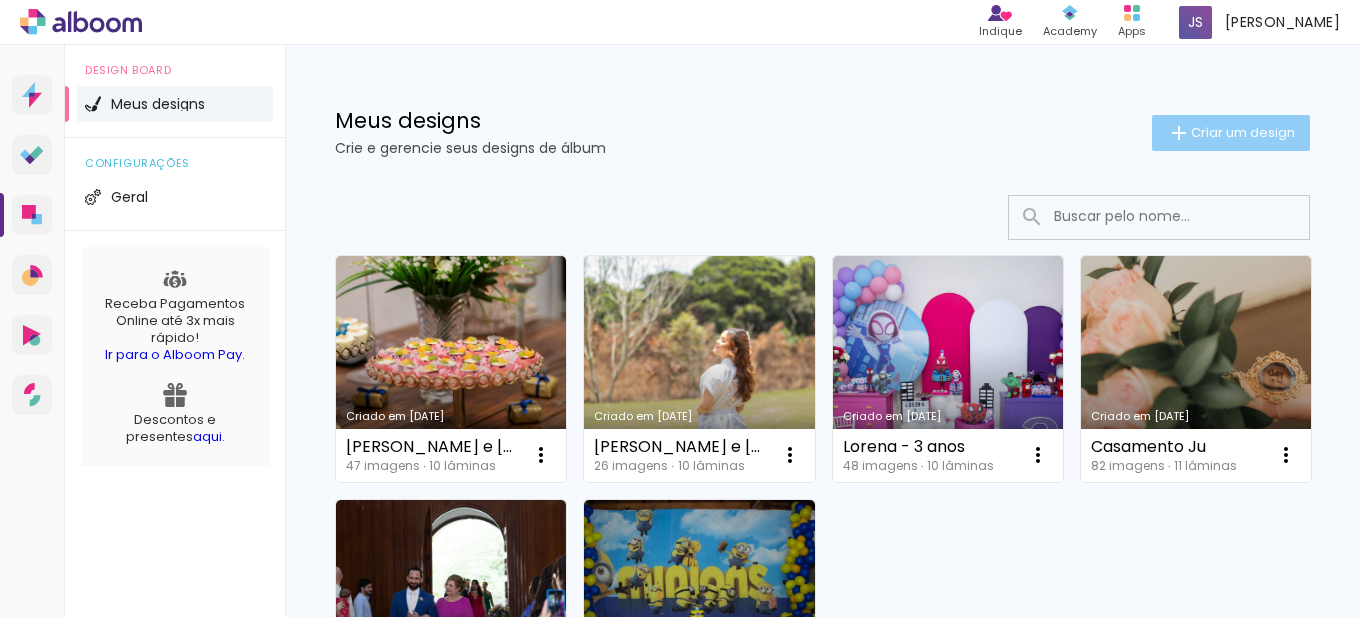 click on "Criar um design" 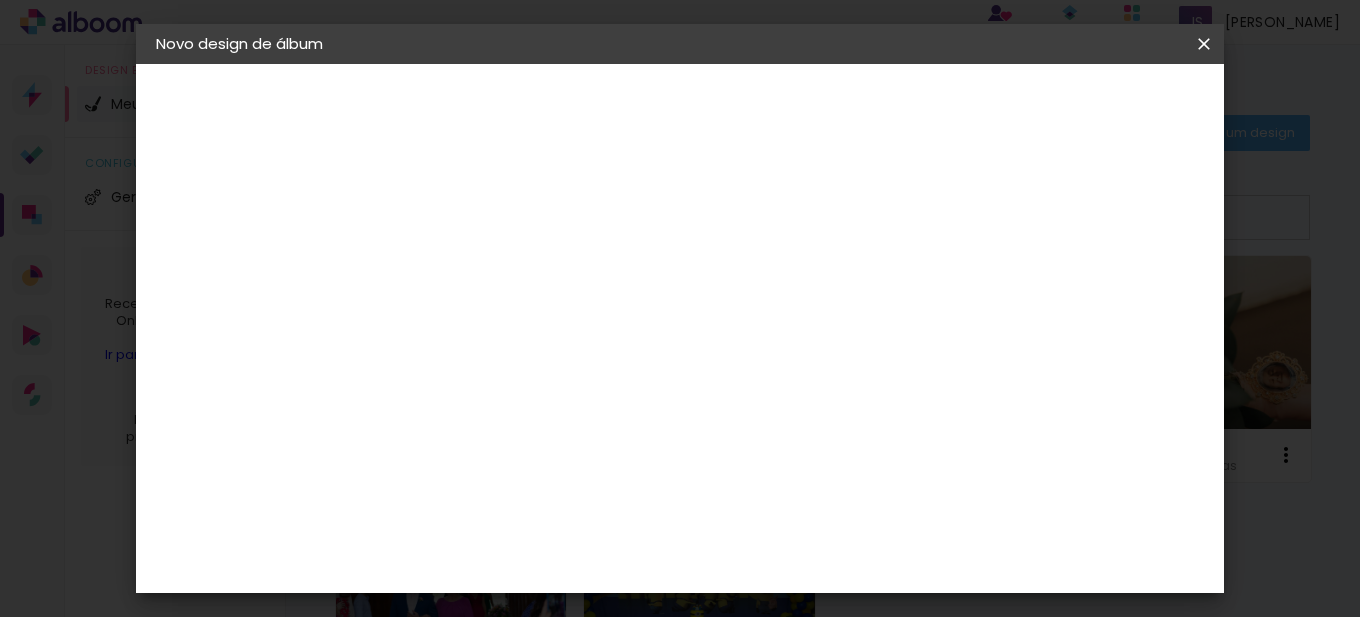 click at bounding box center (483, 268) 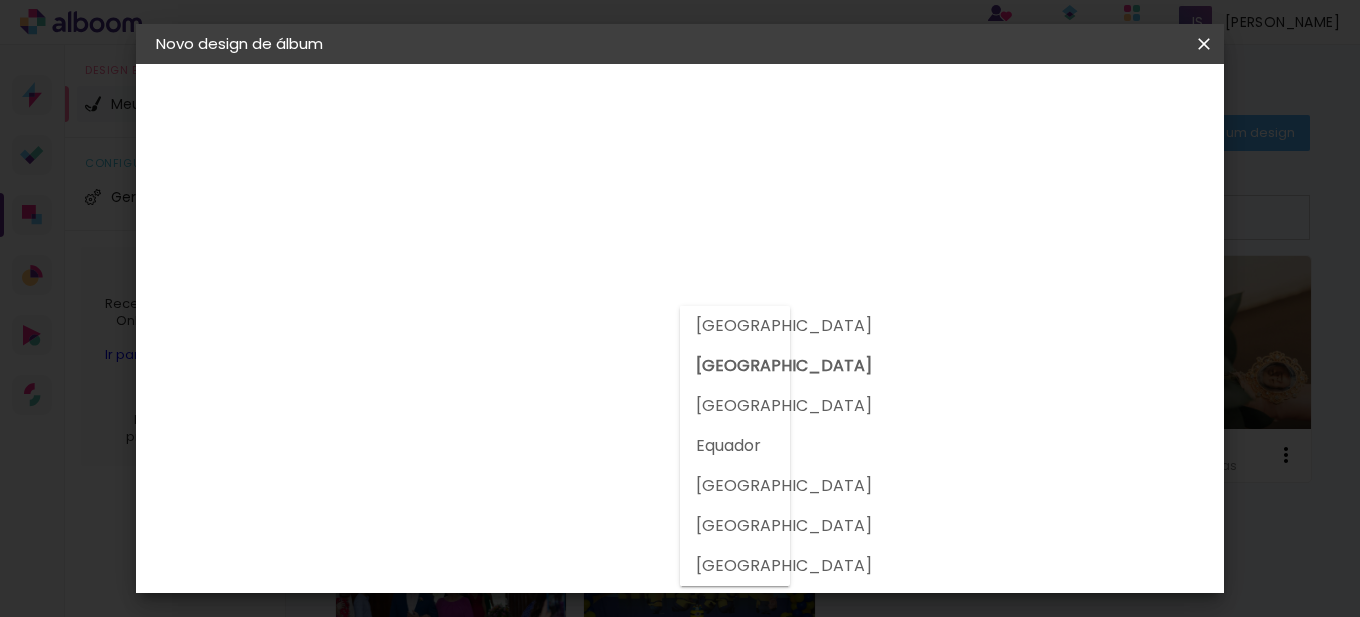 click on "[GEOGRAPHIC_DATA]" at bounding box center (526, 319) 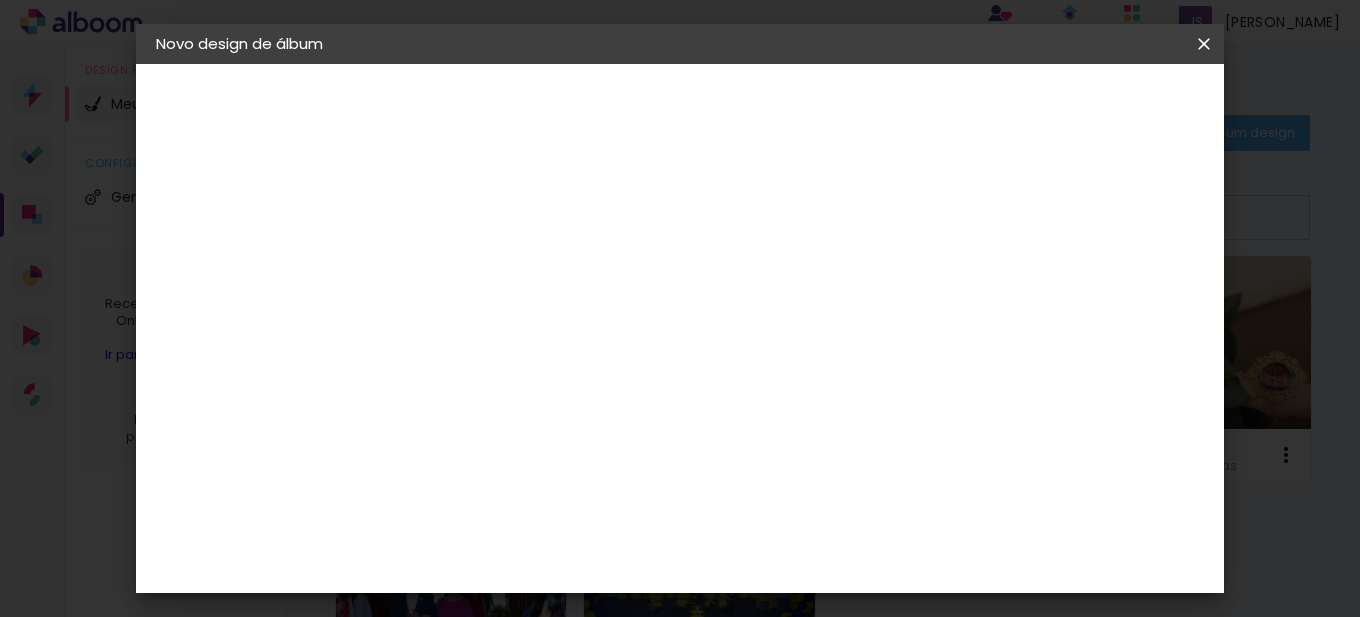 click at bounding box center (534, 380) 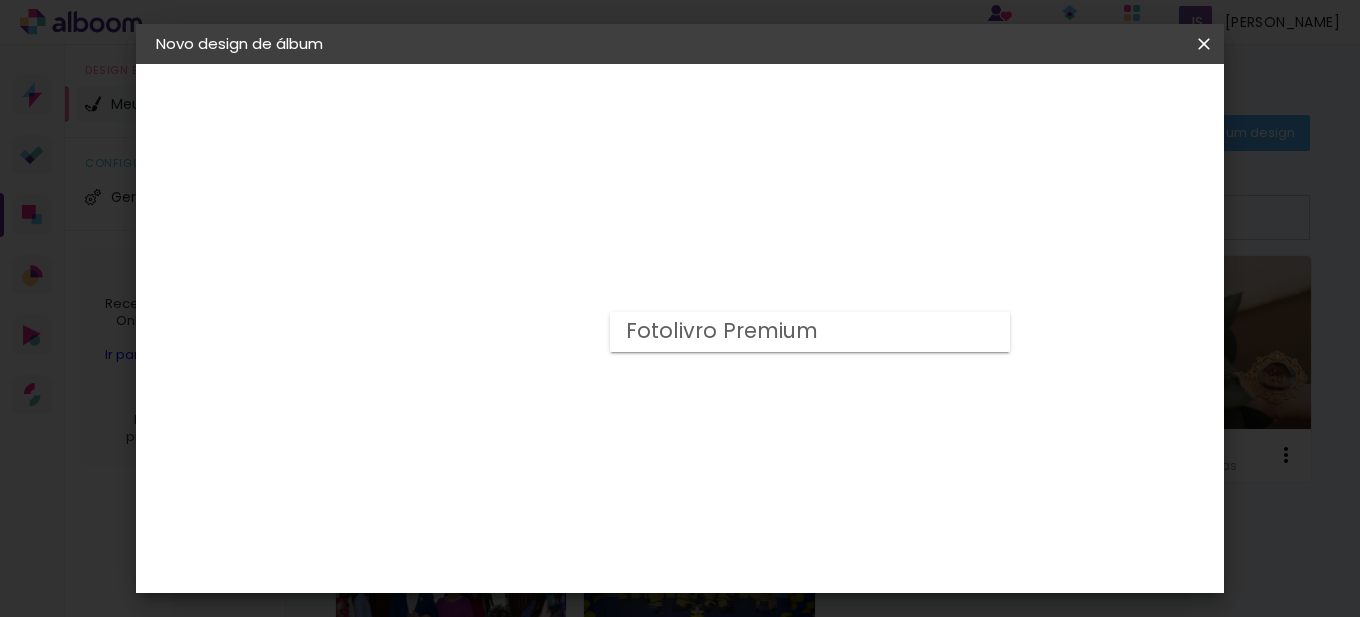 click on "Fotolivro Premium" at bounding box center [0, 0] 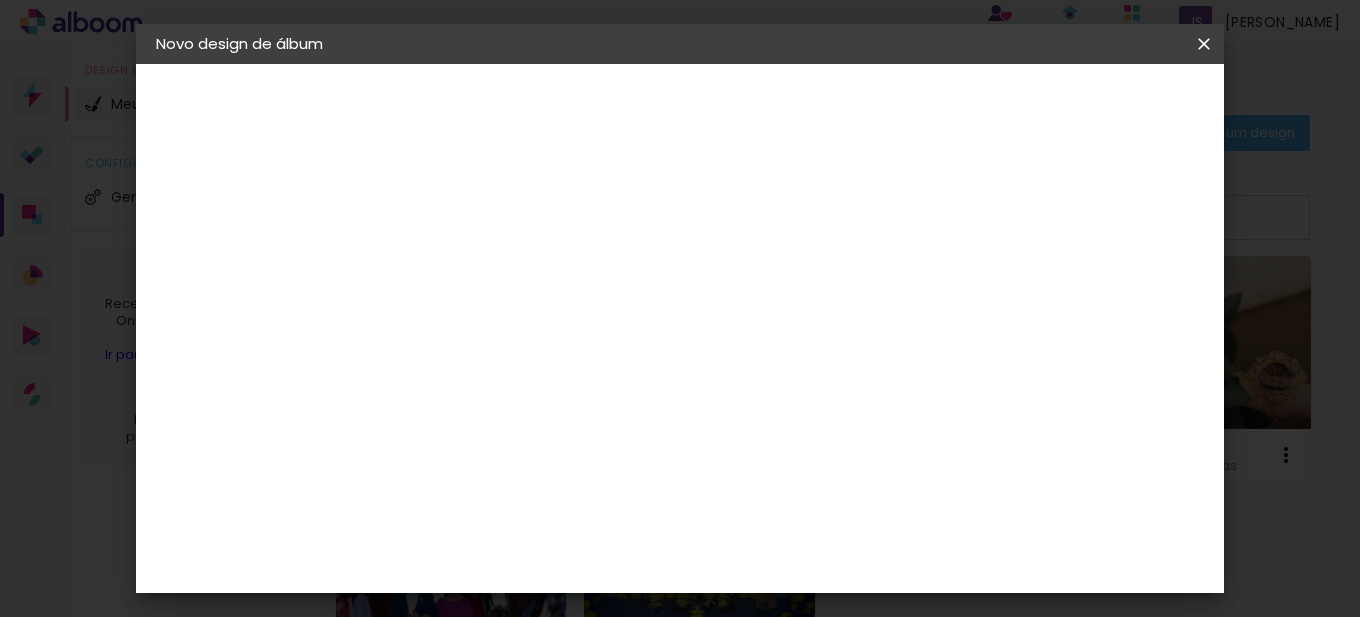 scroll, scrollTop: 200, scrollLeft: 0, axis: vertical 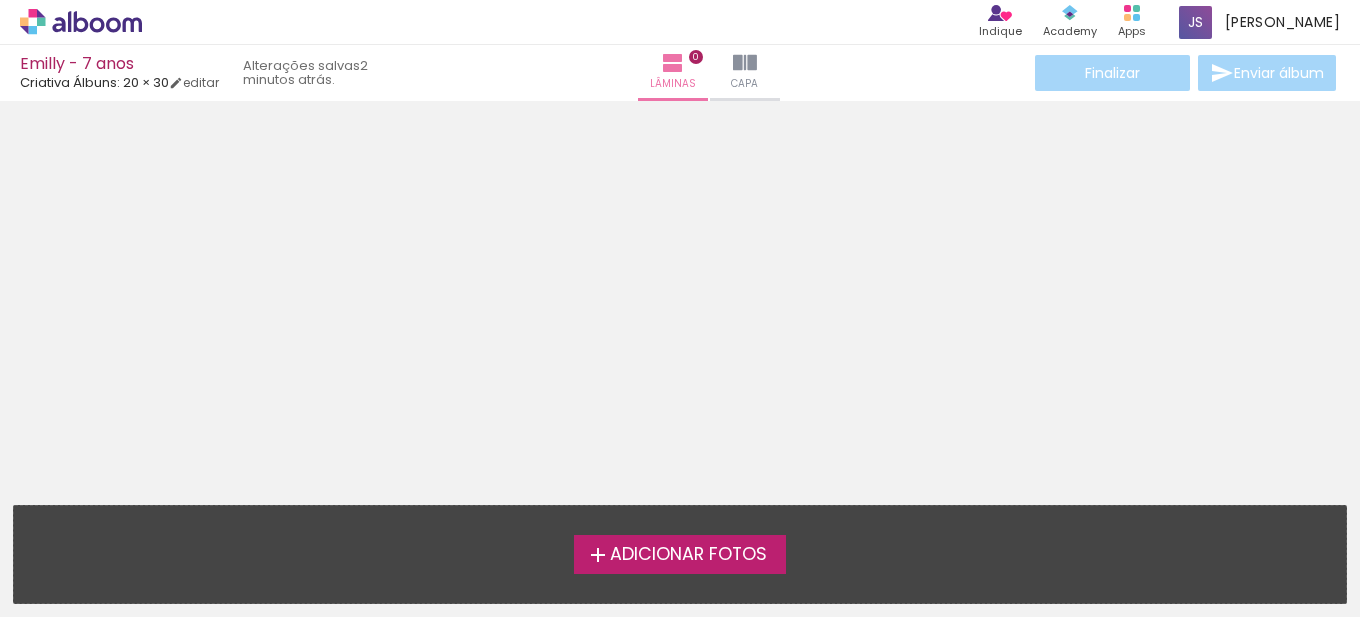 click on "Adicionar Fotos" at bounding box center (688, 555) 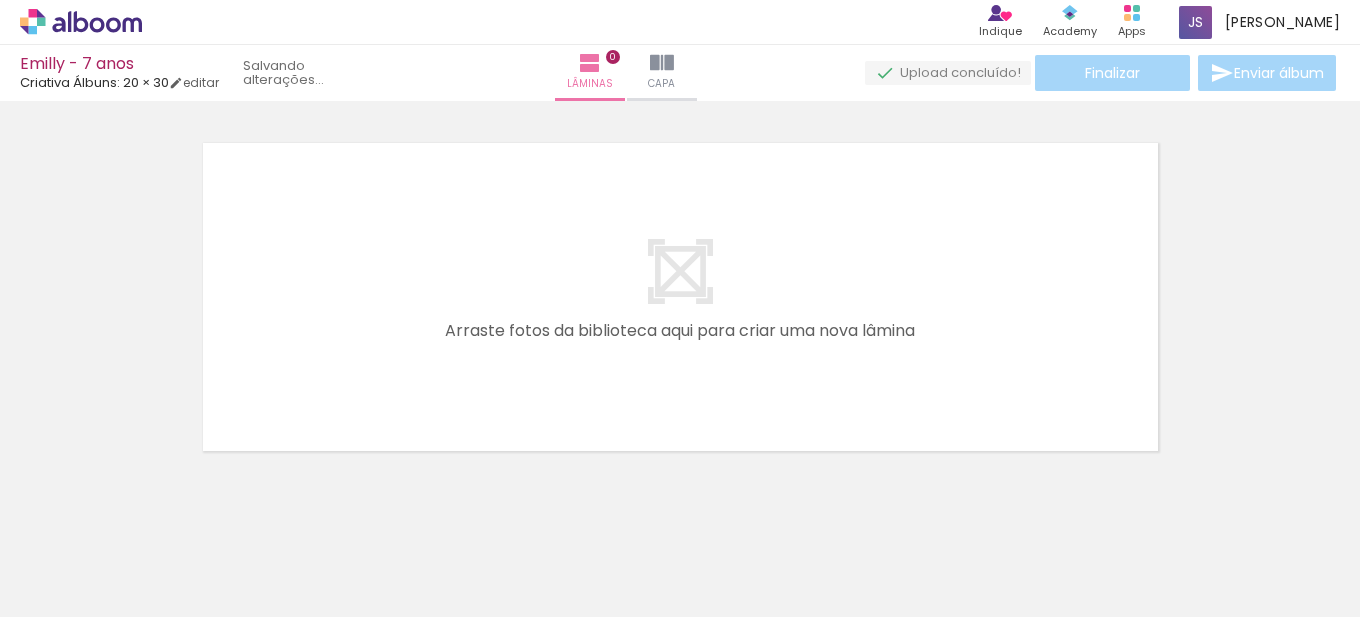 scroll, scrollTop: 26, scrollLeft: 0, axis: vertical 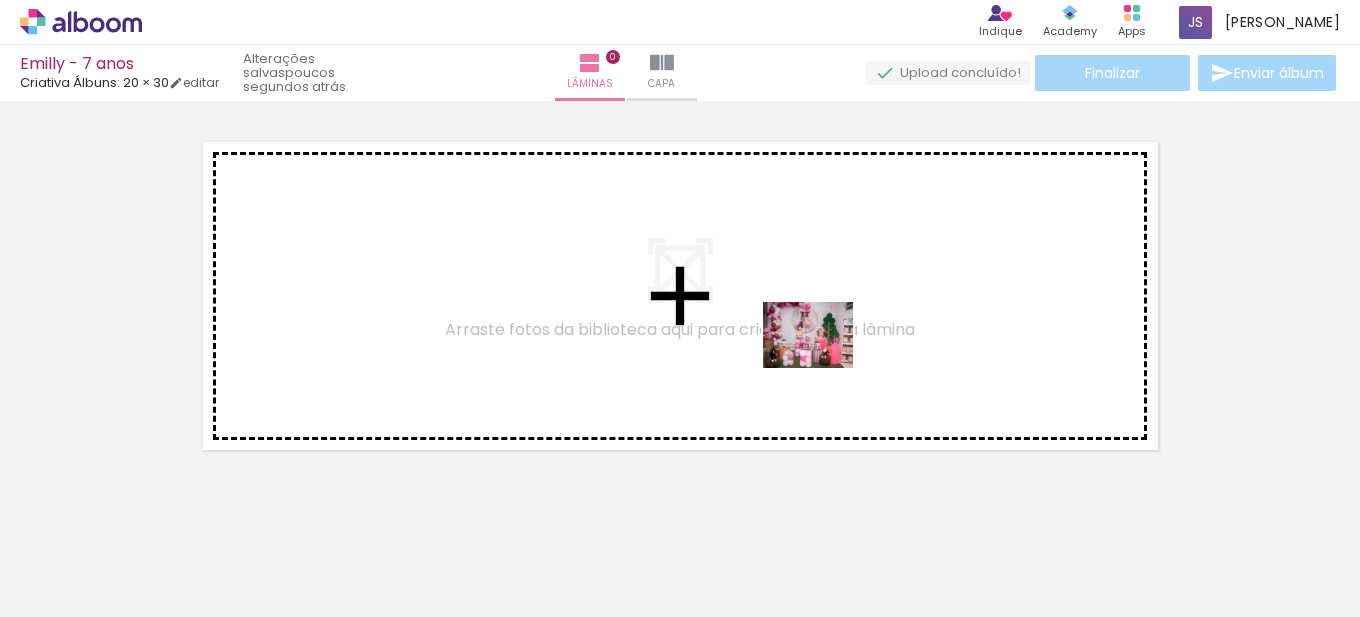 drag, startPoint x: 896, startPoint y: 555, endPoint x: 823, endPoint y: 362, distance: 206.34438 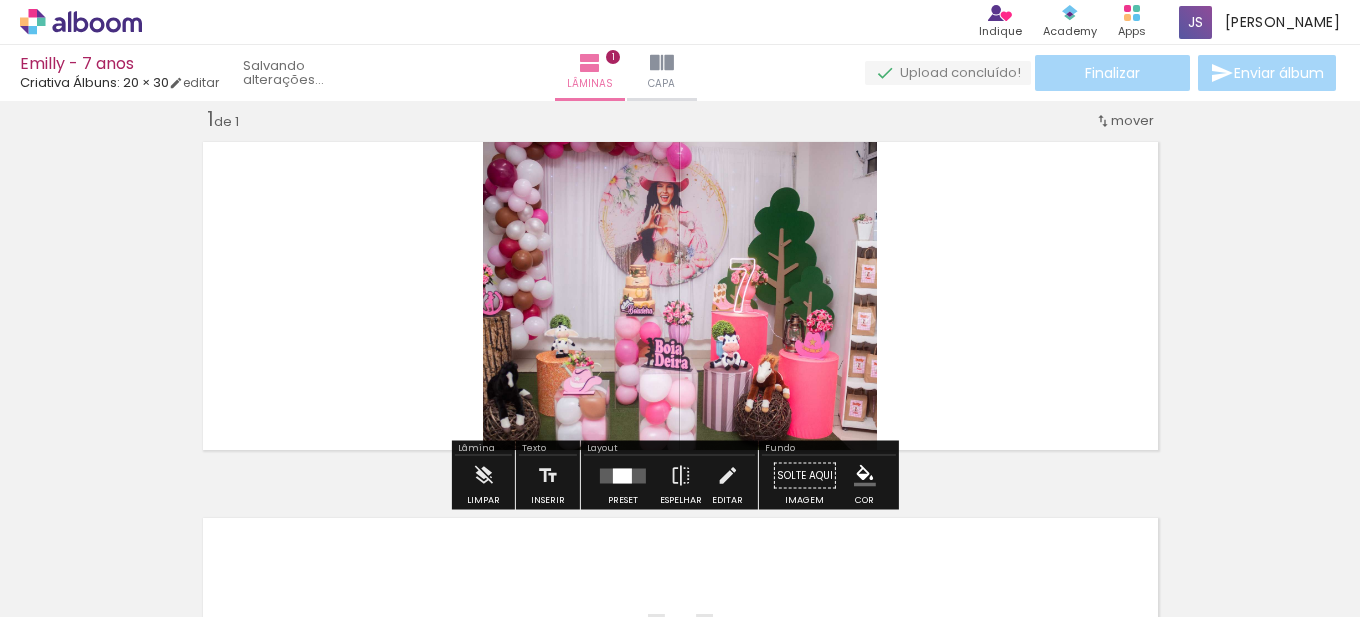 scroll, scrollTop: 26, scrollLeft: 0, axis: vertical 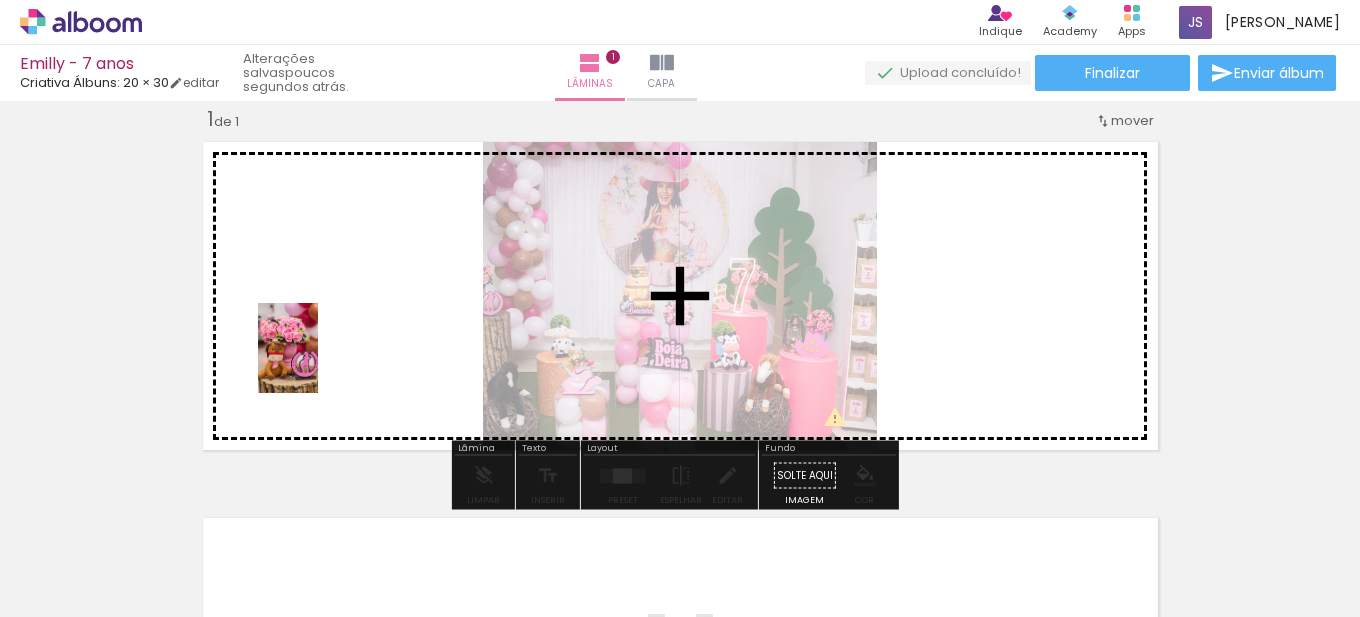 drag, startPoint x: 321, startPoint y: 569, endPoint x: 318, endPoint y: 363, distance: 206.02185 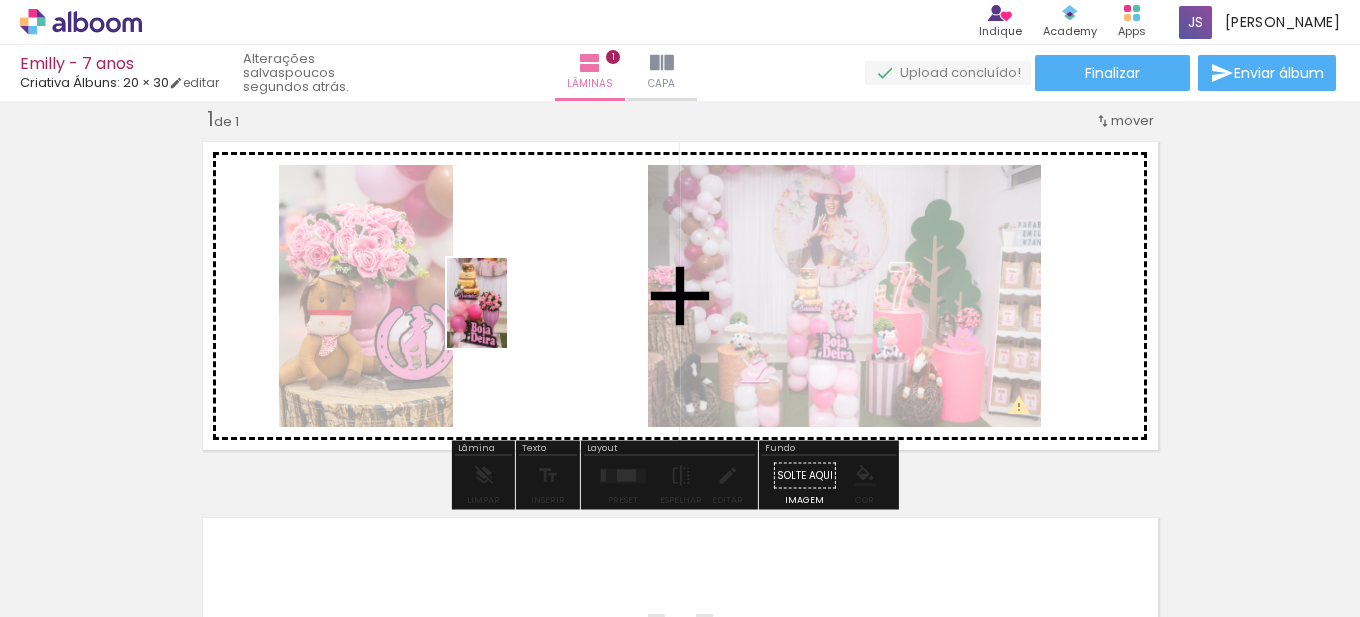 drag, startPoint x: 426, startPoint y: 557, endPoint x: 510, endPoint y: 316, distance: 255.21951 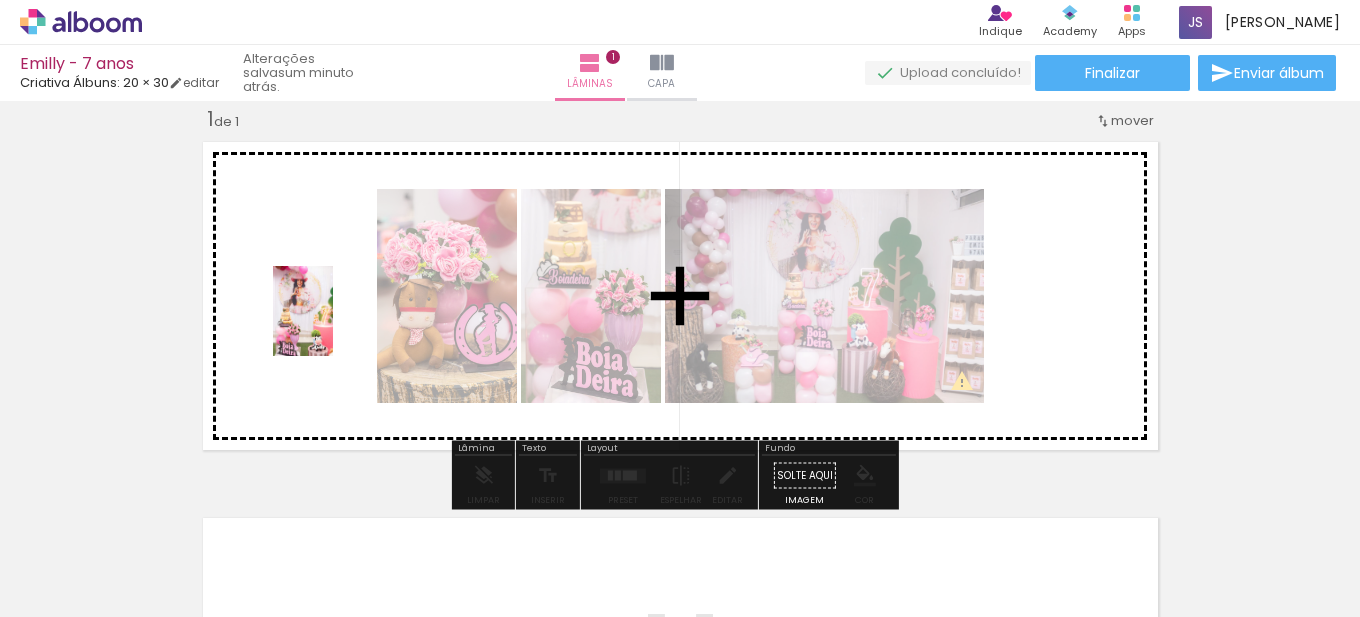 drag, startPoint x: 546, startPoint y: 544, endPoint x: 331, endPoint y: 318, distance: 311.9311 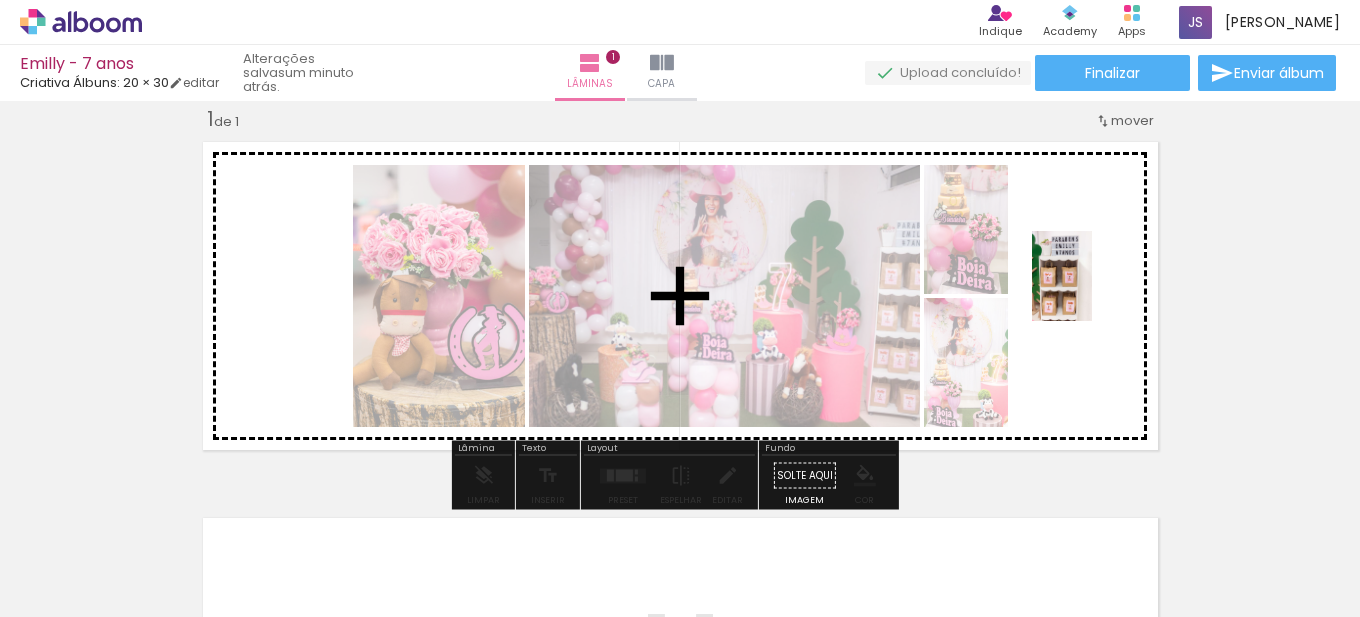 drag, startPoint x: 651, startPoint y: 554, endPoint x: 936, endPoint y: 425, distance: 312.83542 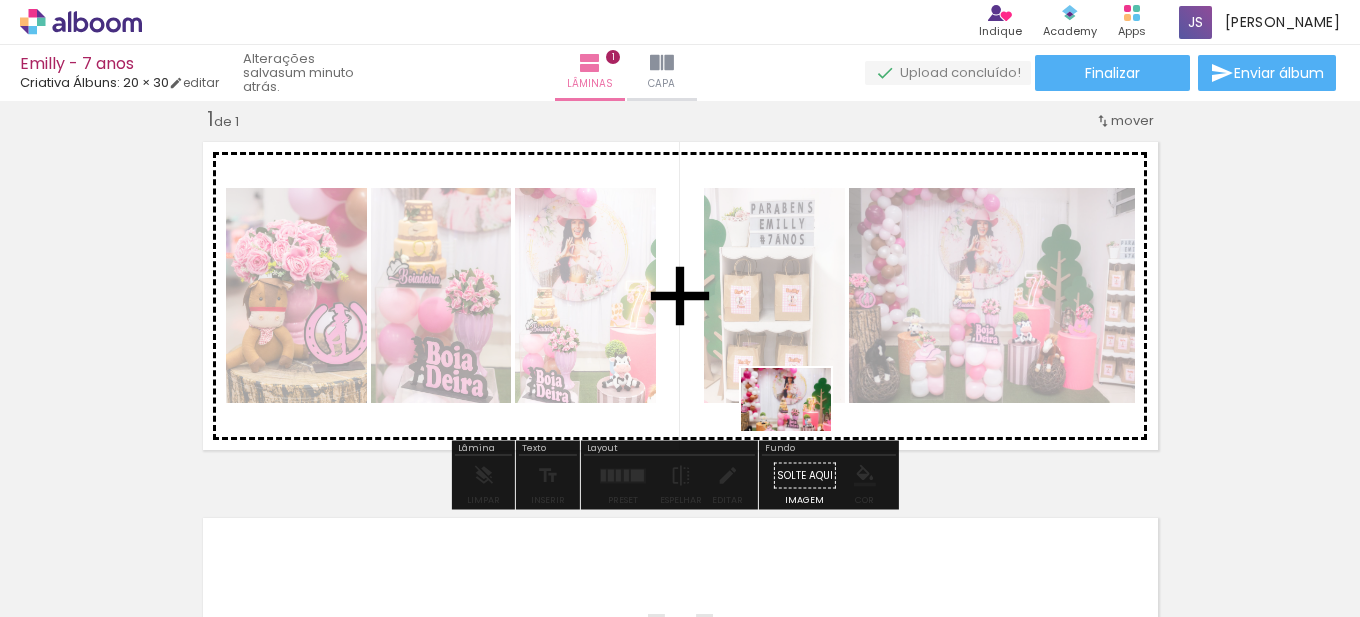 drag, startPoint x: 777, startPoint y: 562, endPoint x: 801, endPoint y: 428, distance: 136.1323 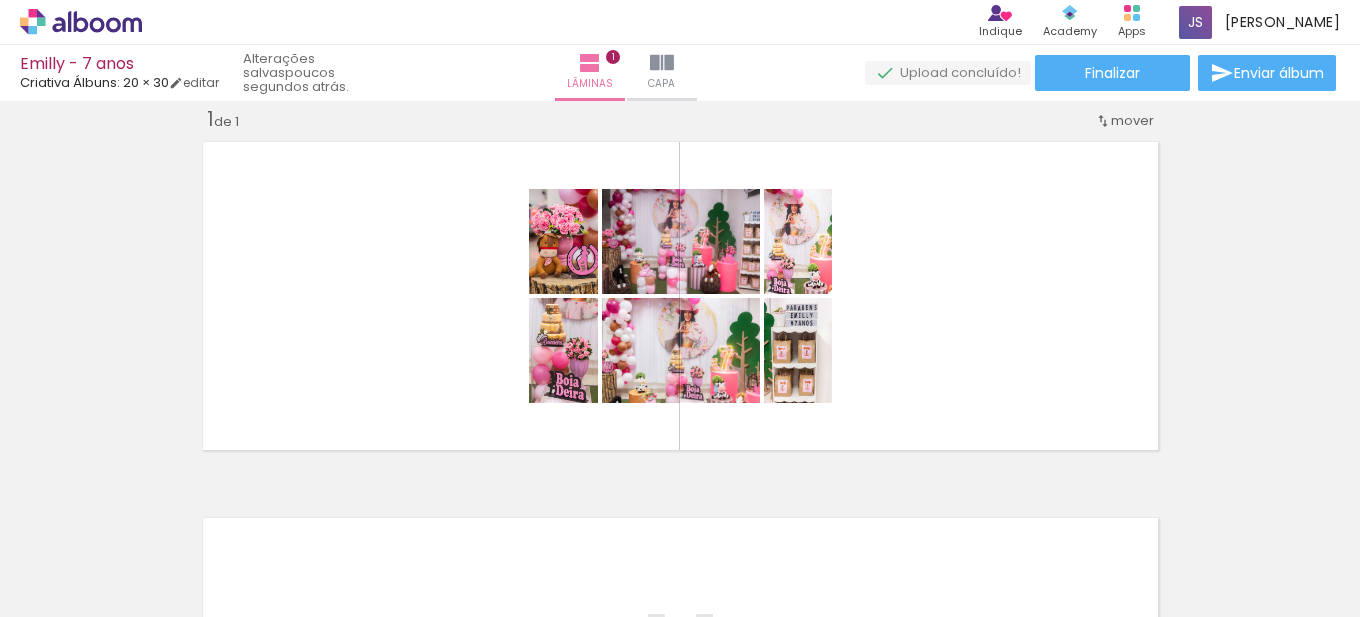 scroll, scrollTop: 0, scrollLeft: 1673, axis: horizontal 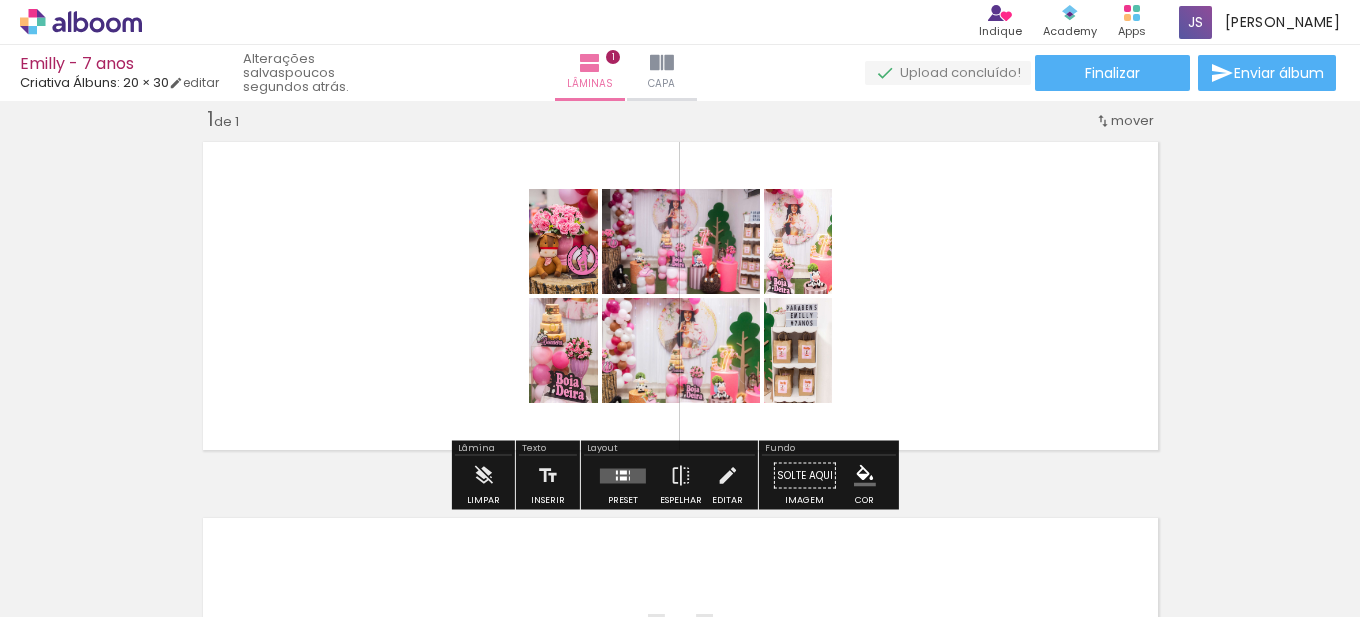 click at bounding box center [623, 476] 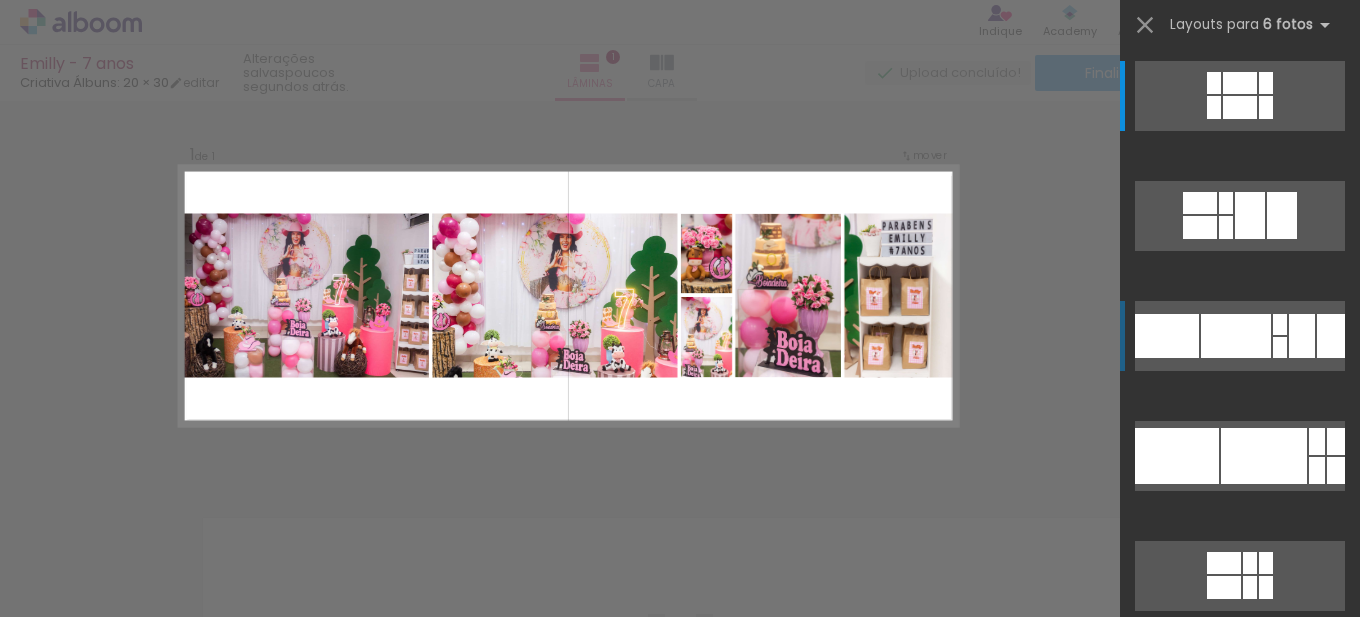 click at bounding box center [1236, 336] 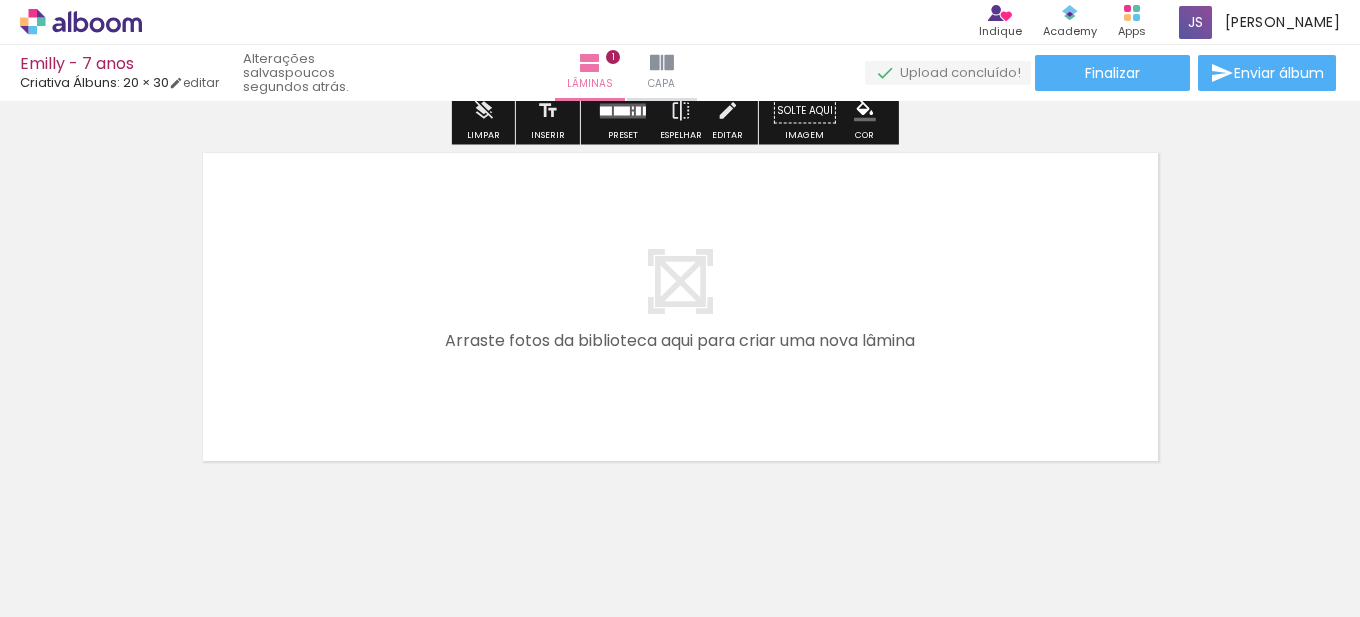 scroll, scrollTop: 426, scrollLeft: 0, axis: vertical 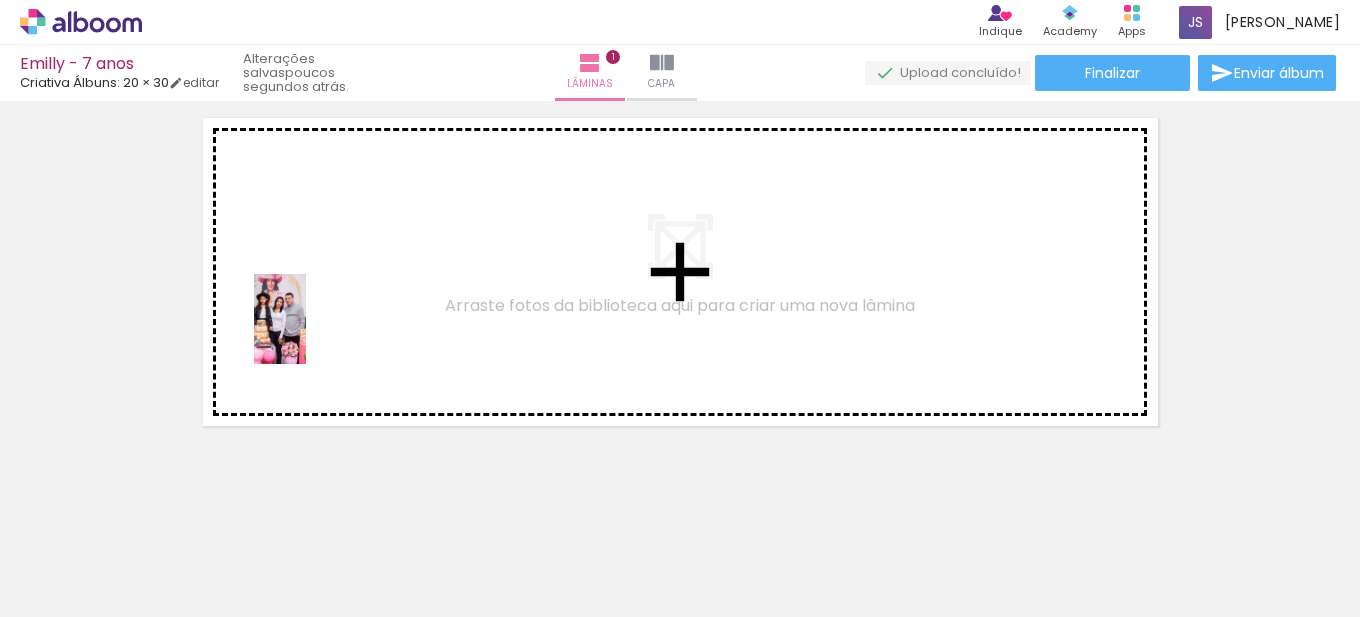drag, startPoint x: 204, startPoint y: 571, endPoint x: 315, endPoint y: 332, distance: 263.5185 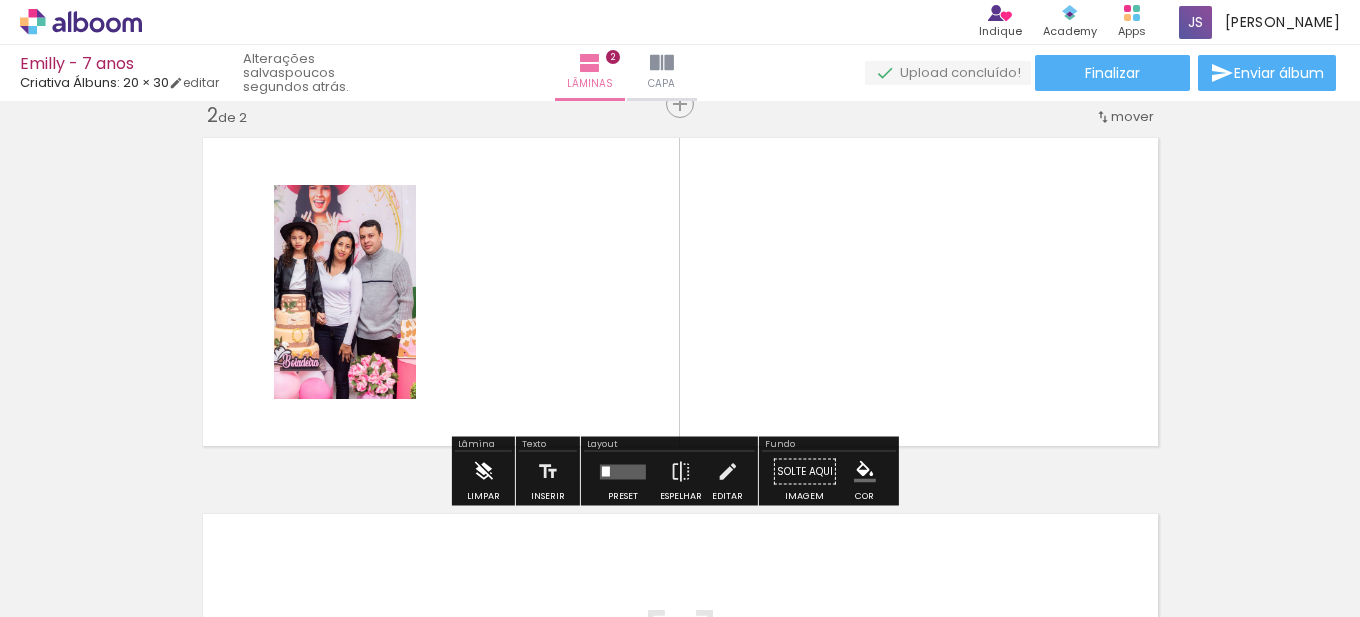 scroll, scrollTop: 402, scrollLeft: 0, axis: vertical 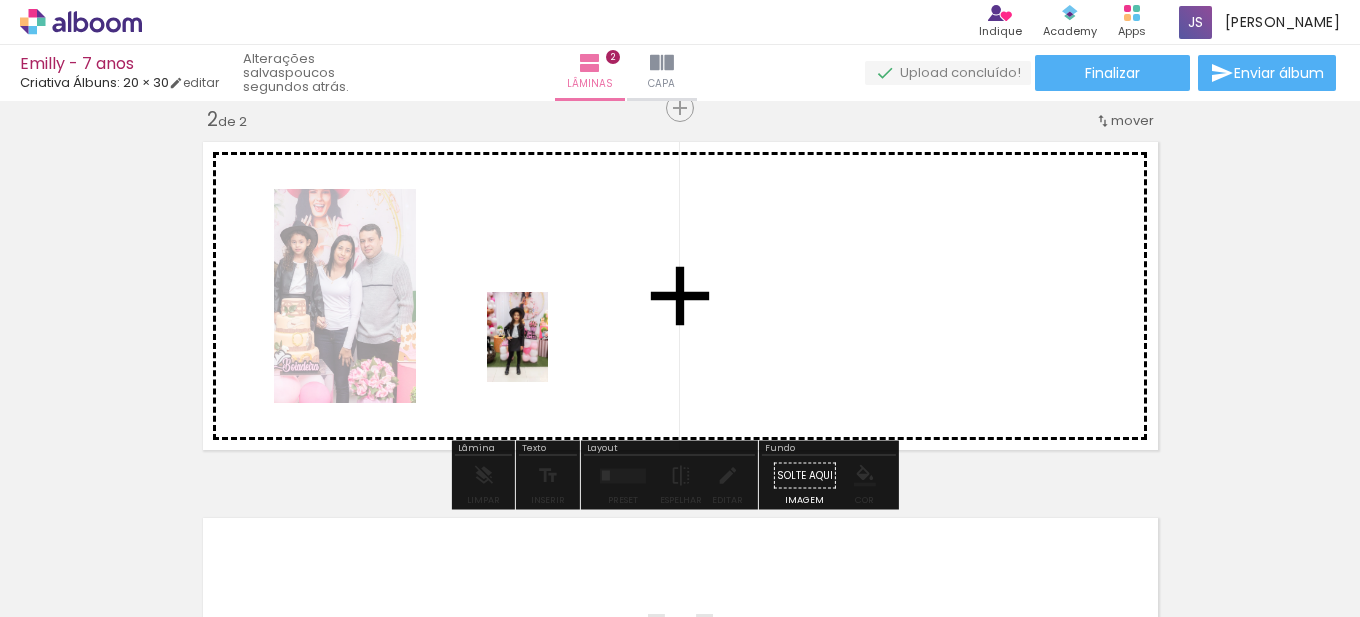 drag, startPoint x: 879, startPoint y: 568, endPoint x: 576, endPoint y: 428, distance: 333.77988 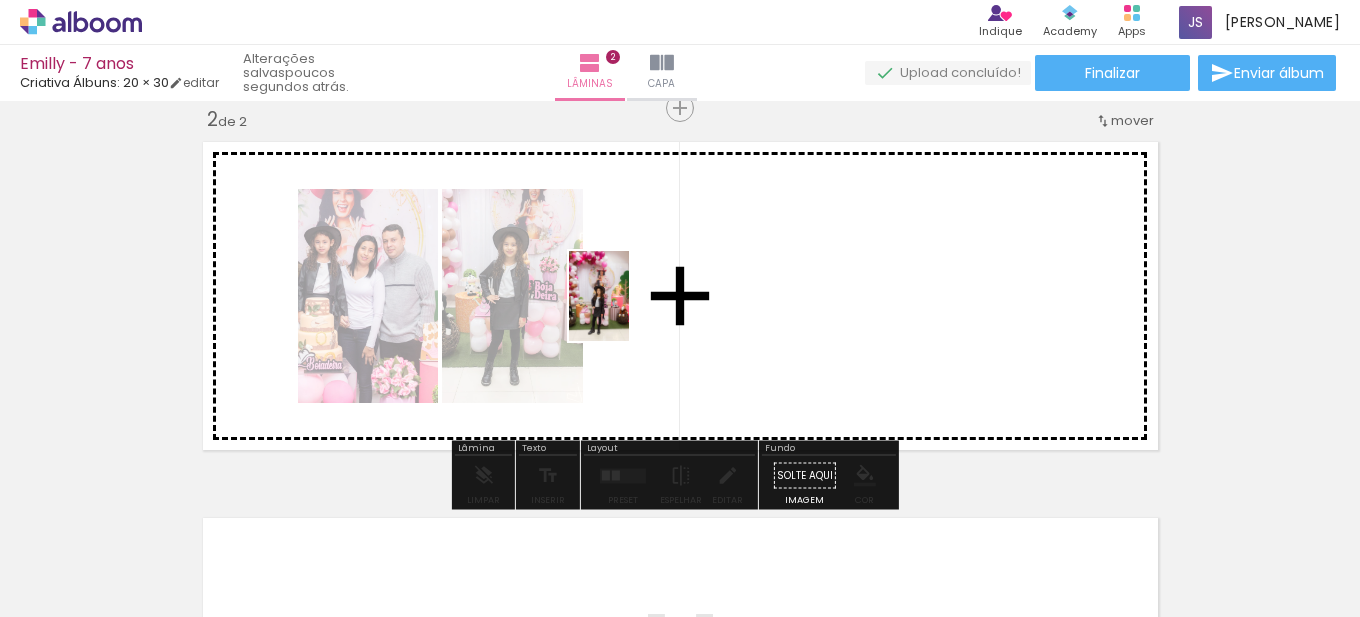 drag, startPoint x: 976, startPoint y: 555, endPoint x: 629, endPoint y: 311, distance: 424.19925 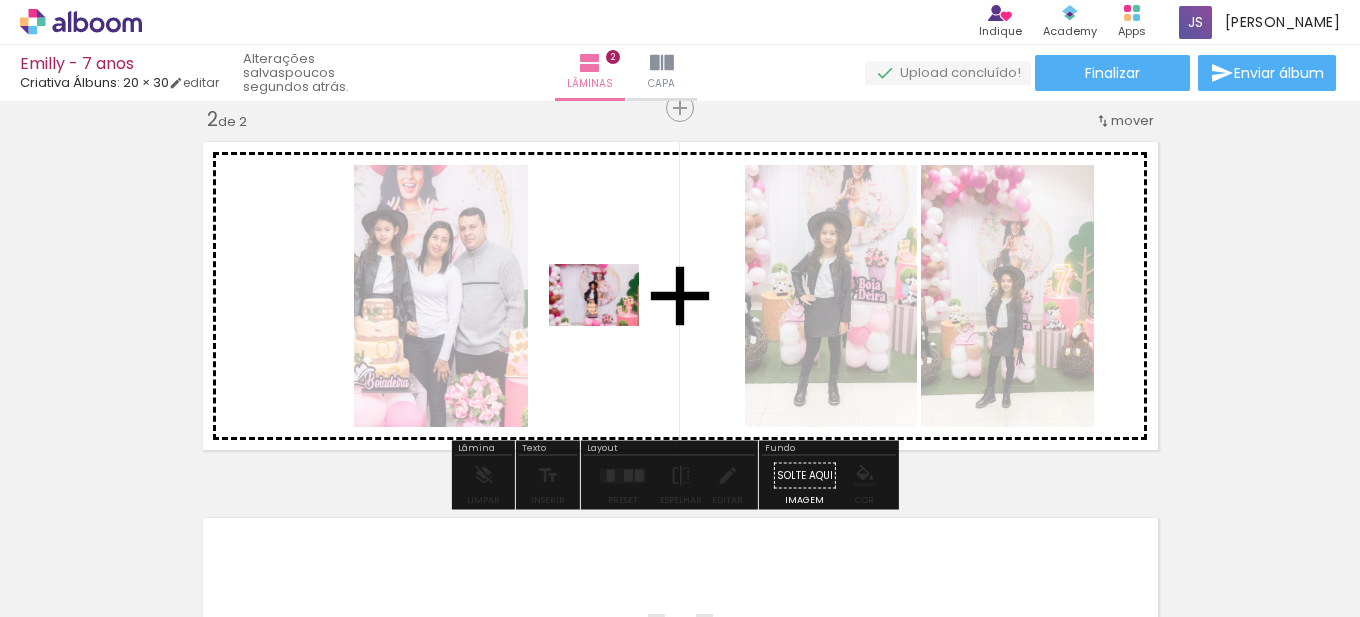 drag, startPoint x: 1015, startPoint y: 525, endPoint x: 743, endPoint y: 468, distance: 277.90826 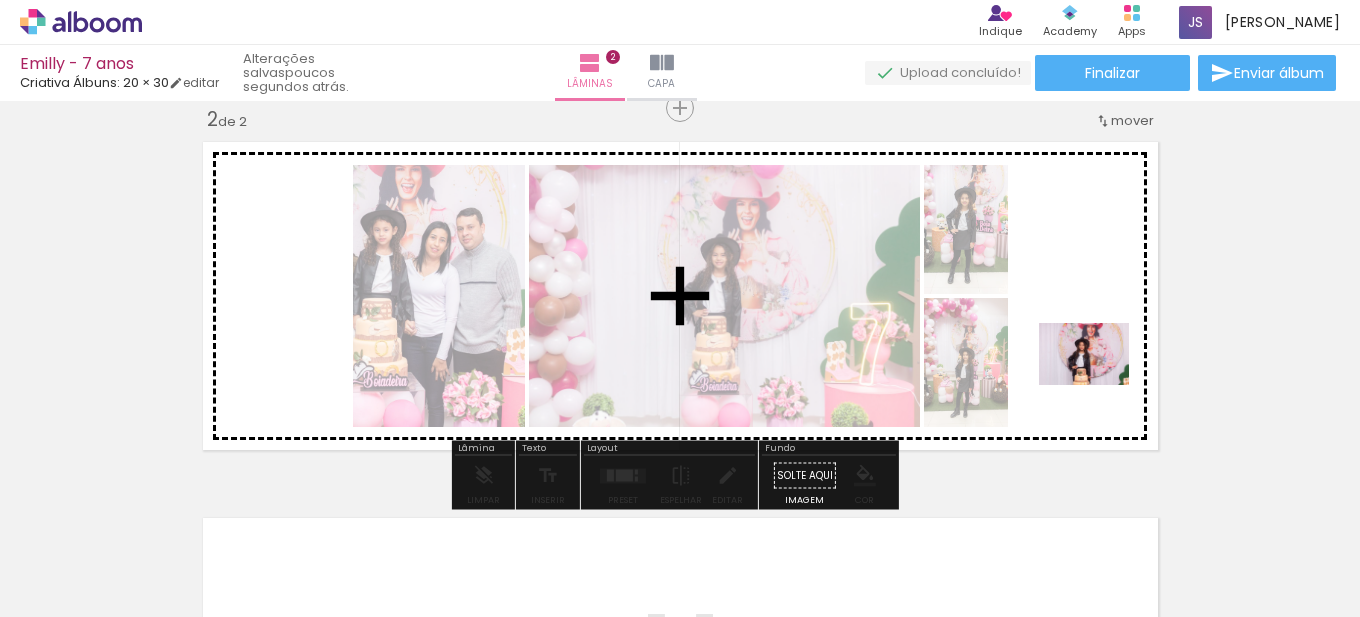 drag, startPoint x: 1226, startPoint y: 563, endPoint x: 1041, endPoint y: 427, distance: 229.61053 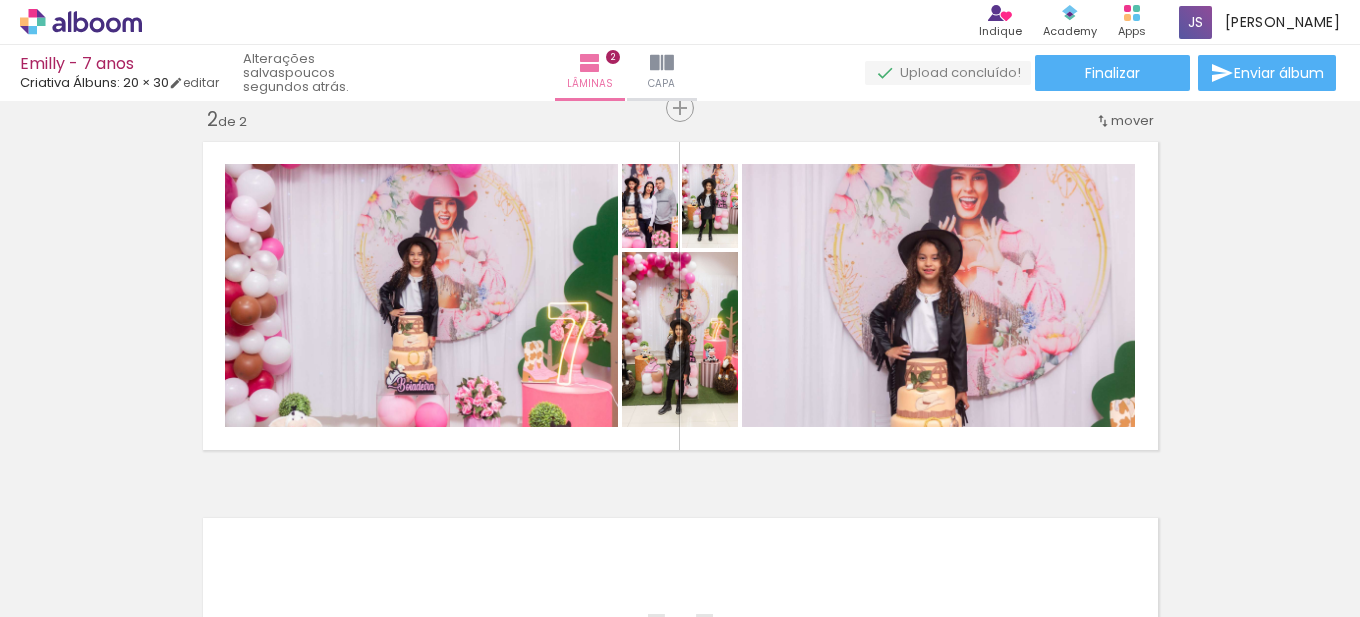 scroll, scrollTop: 0, scrollLeft: 882, axis: horizontal 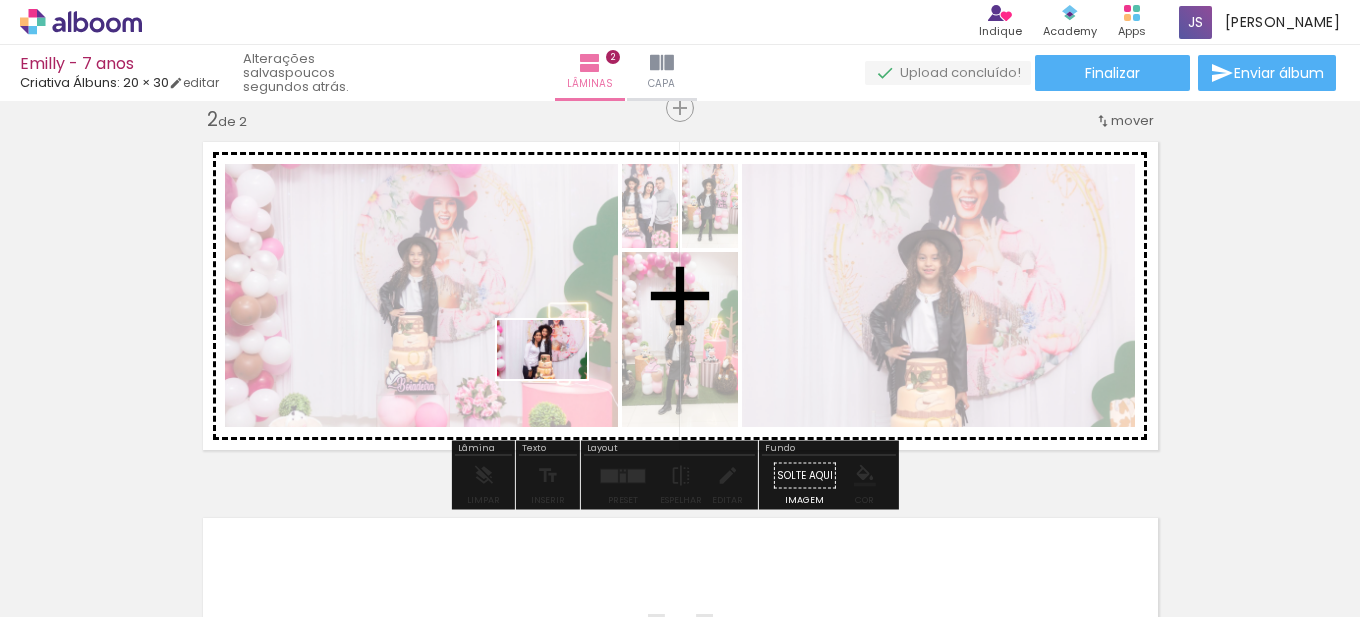 drag, startPoint x: 455, startPoint y: 552, endPoint x: 557, endPoint y: 380, distance: 199.97 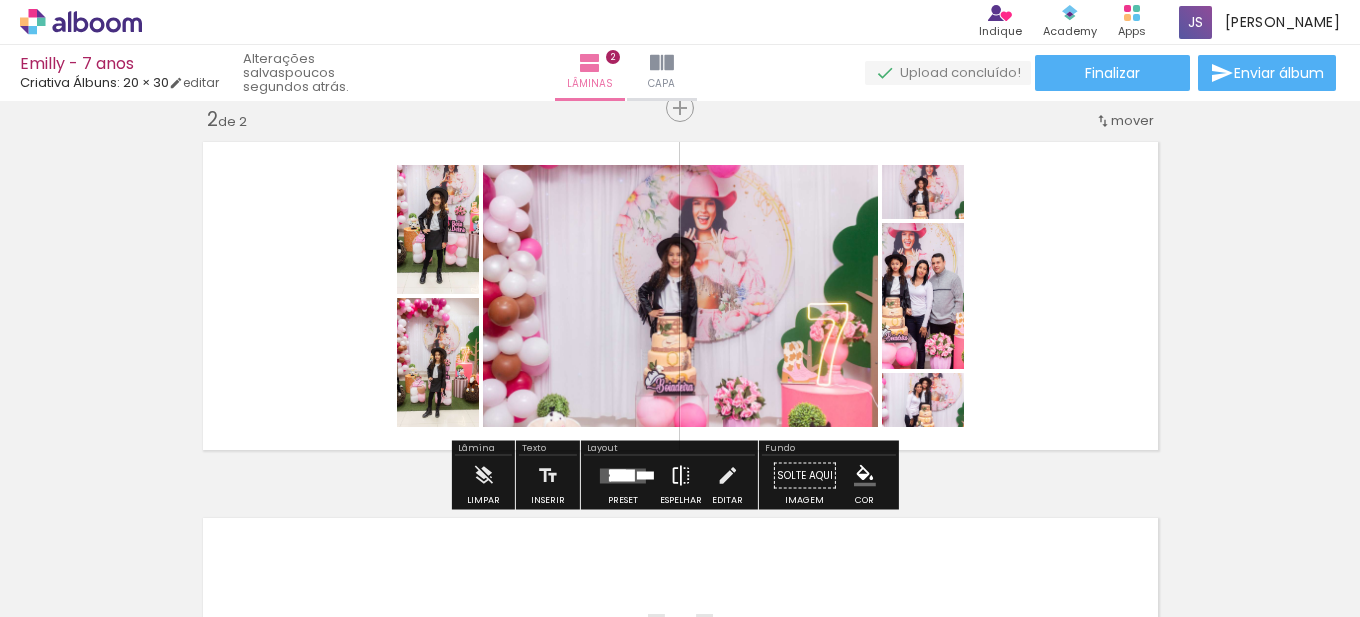 click at bounding box center [0, 0] 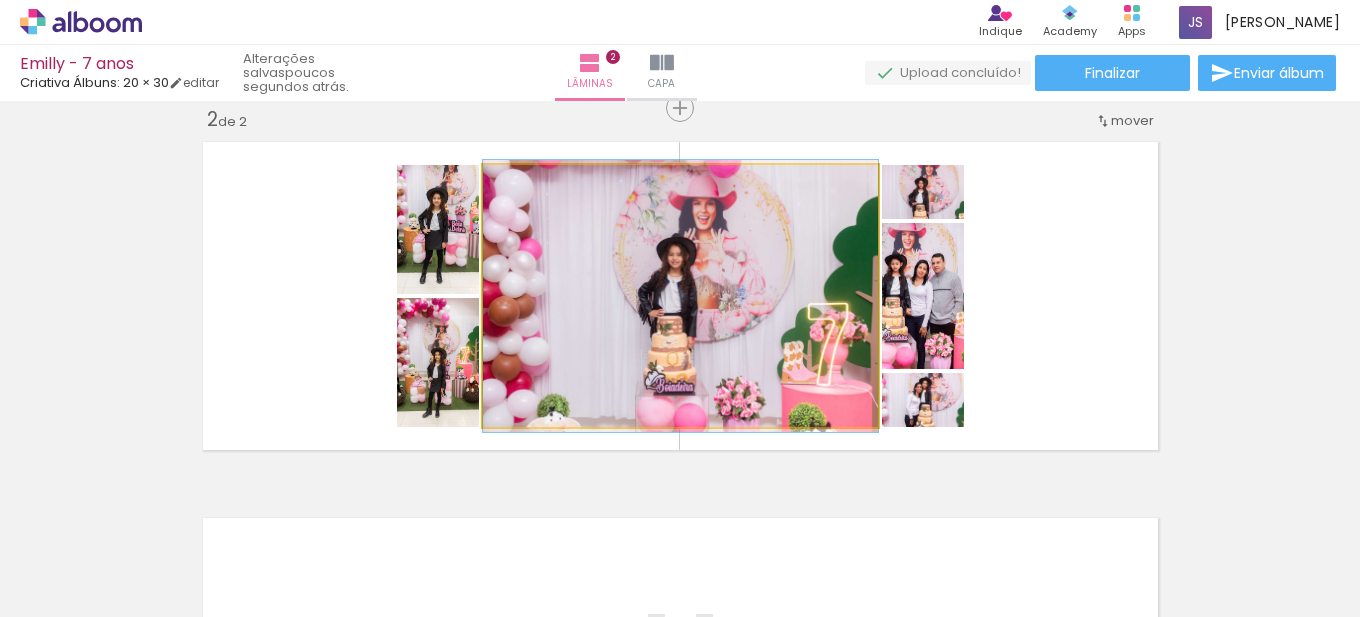 drag, startPoint x: 685, startPoint y: 424, endPoint x: 688, endPoint y: 398, distance: 26.172504 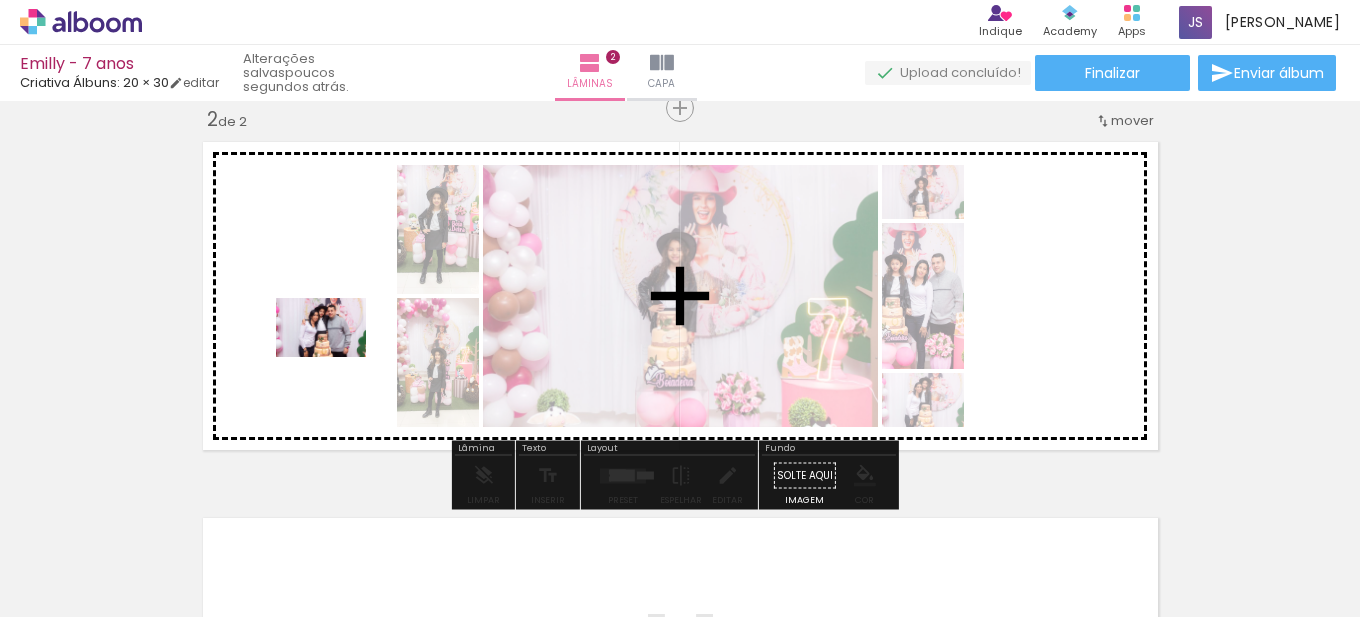 drag, startPoint x: 547, startPoint y: 559, endPoint x: 486, endPoint y: 497, distance: 86.977005 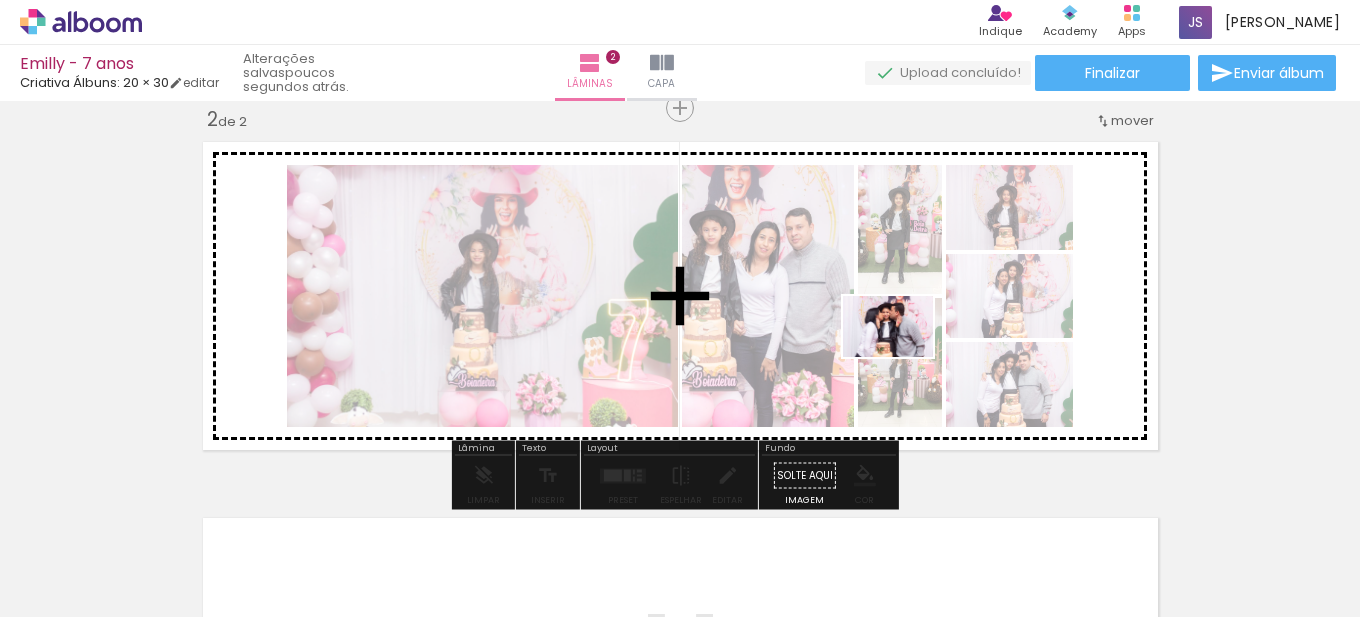 drag, startPoint x: 680, startPoint y: 548, endPoint x: 903, endPoint y: 356, distance: 294.26688 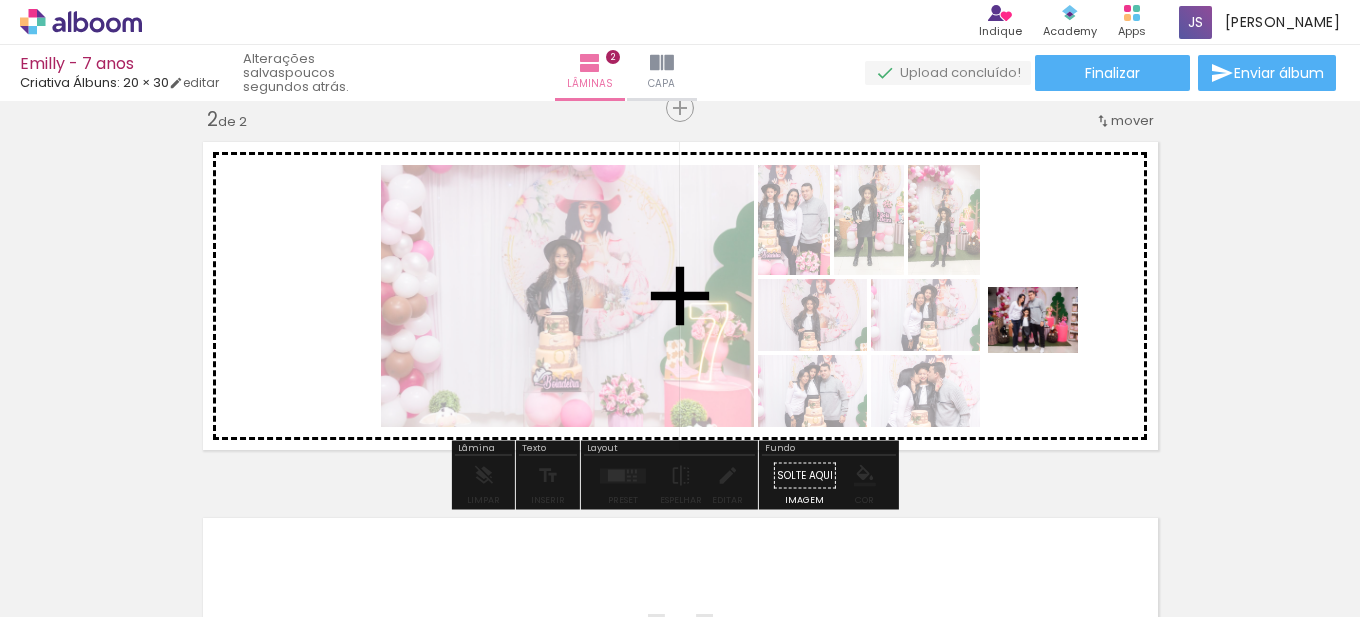 drag, startPoint x: 778, startPoint y: 561, endPoint x: 1051, endPoint y: 343, distance: 349.36084 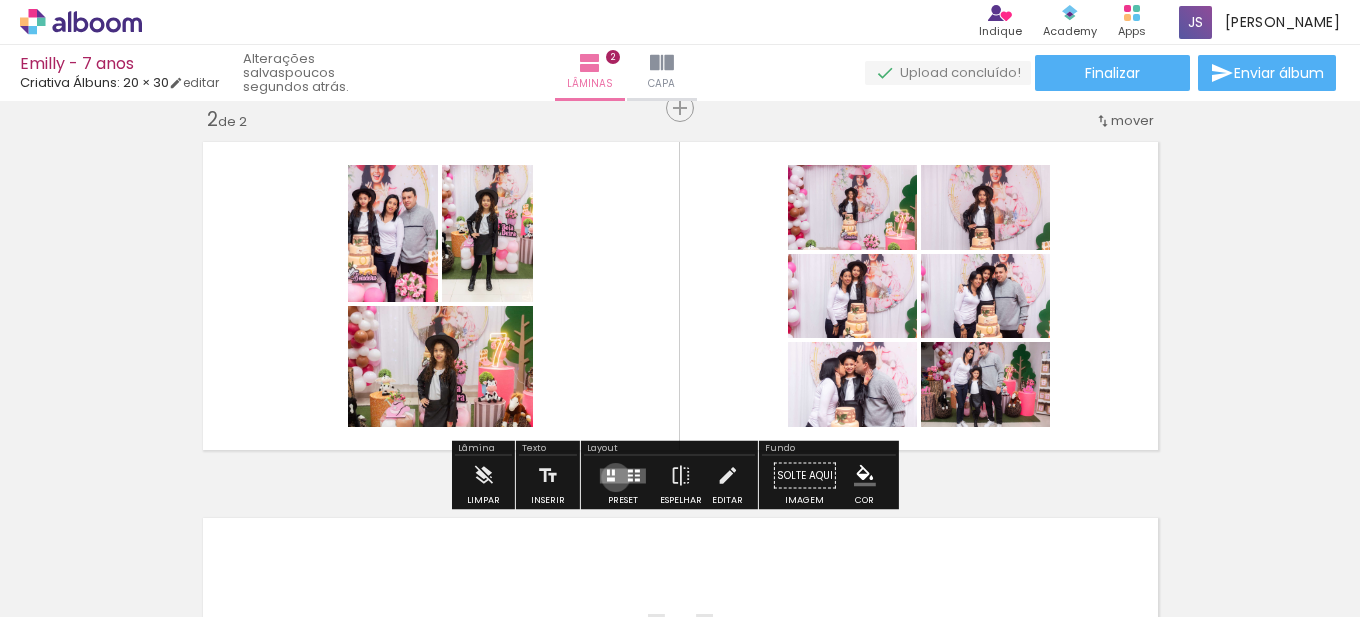 click at bounding box center (623, 475) 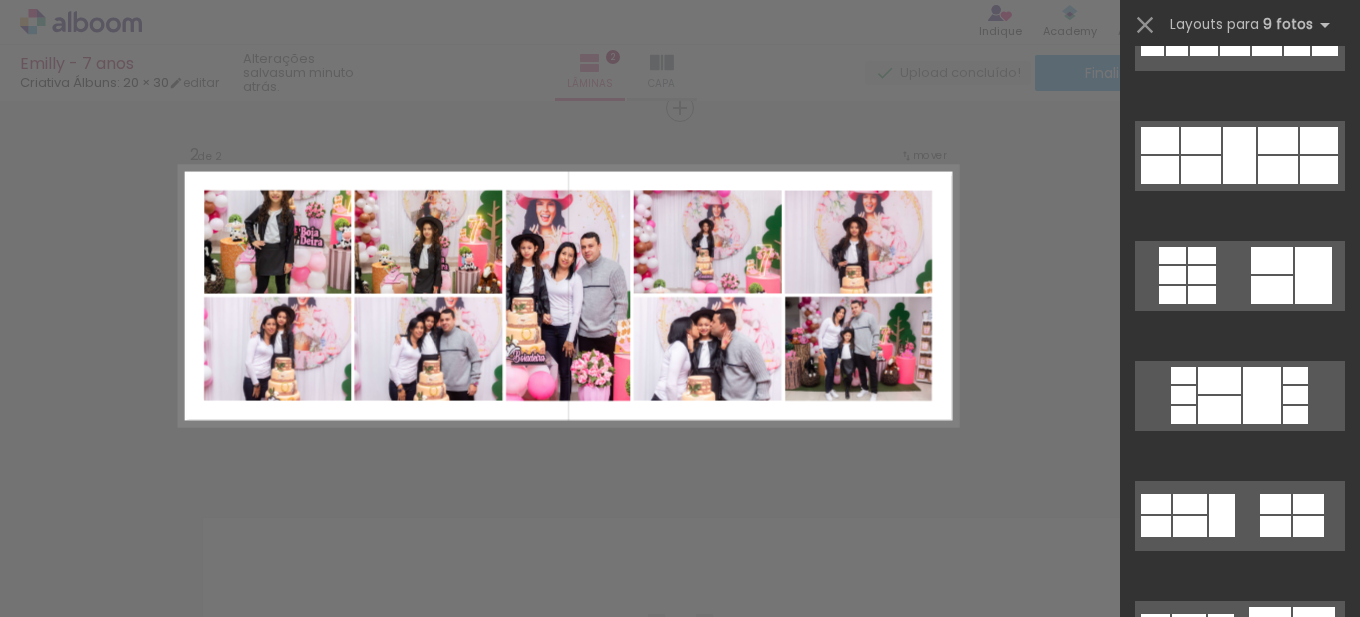 scroll, scrollTop: 0, scrollLeft: 0, axis: both 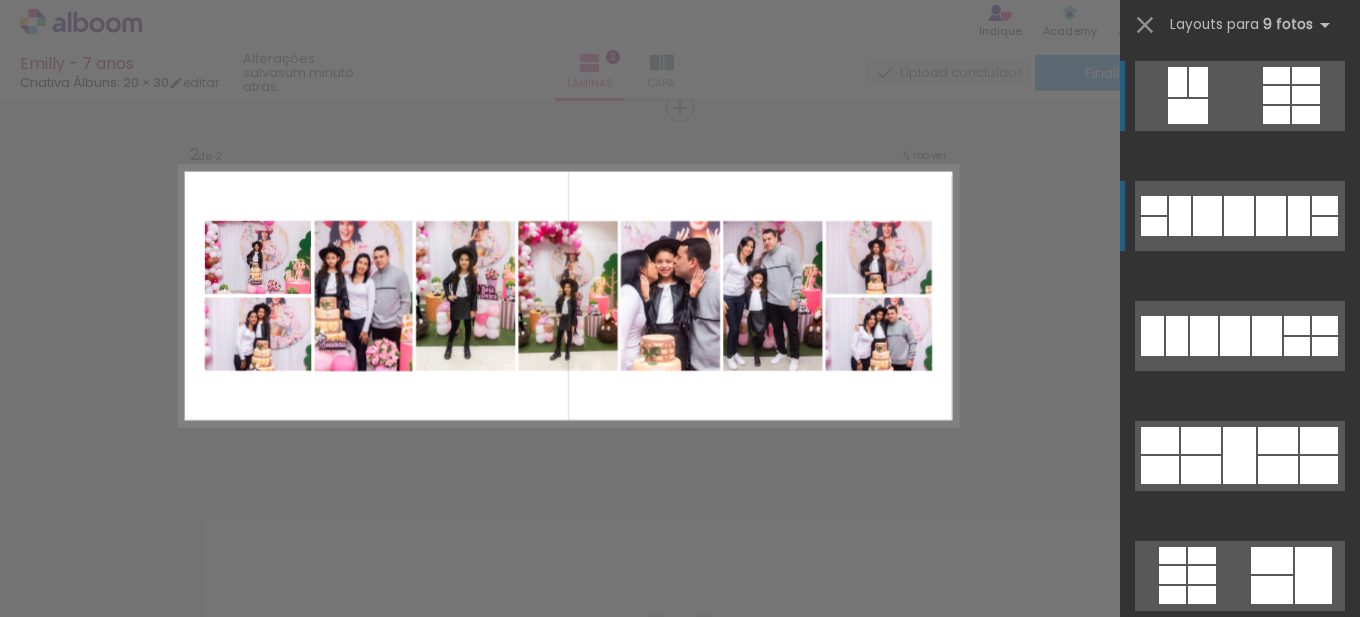click at bounding box center [1306, 75] 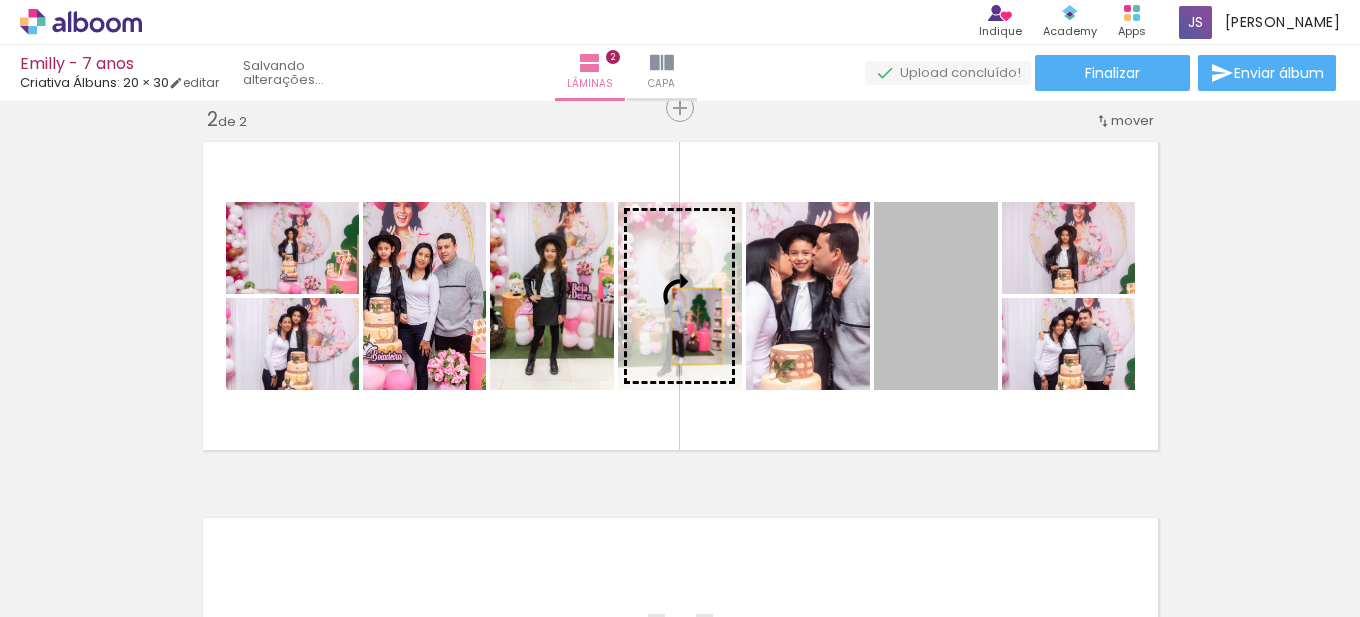 drag, startPoint x: 944, startPoint y: 335, endPoint x: 689, endPoint y: 326, distance: 255.15877 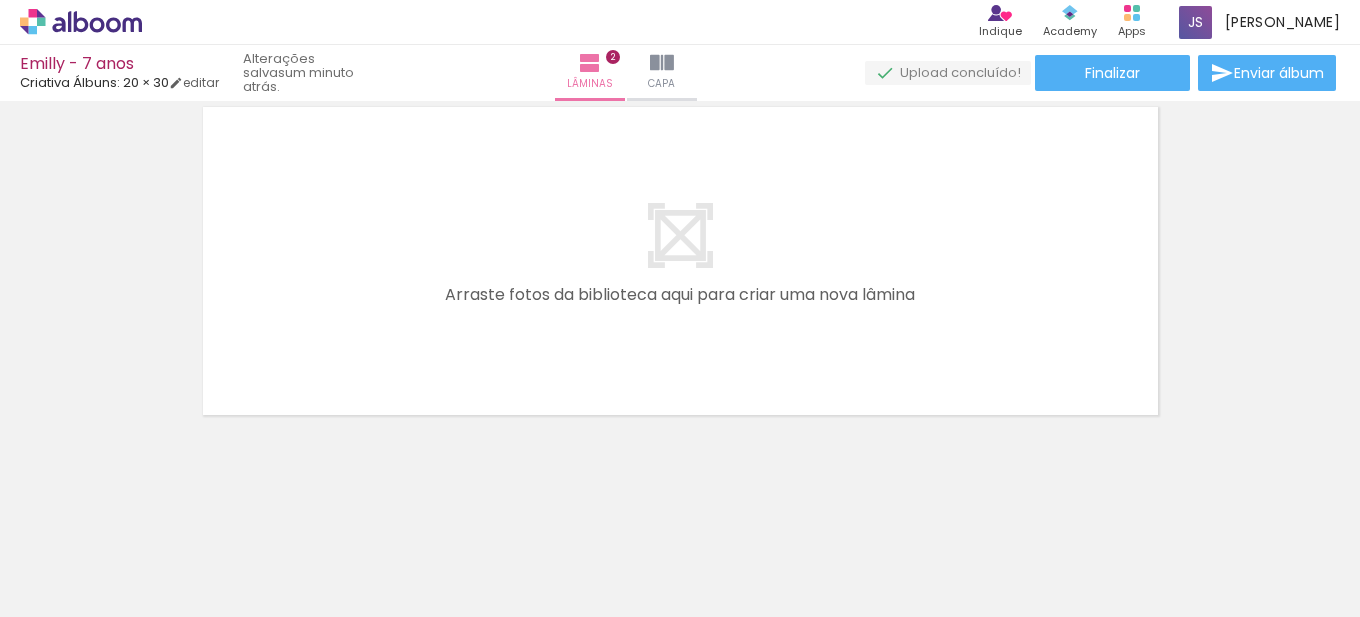 scroll, scrollTop: 815, scrollLeft: 0, axis: vertical 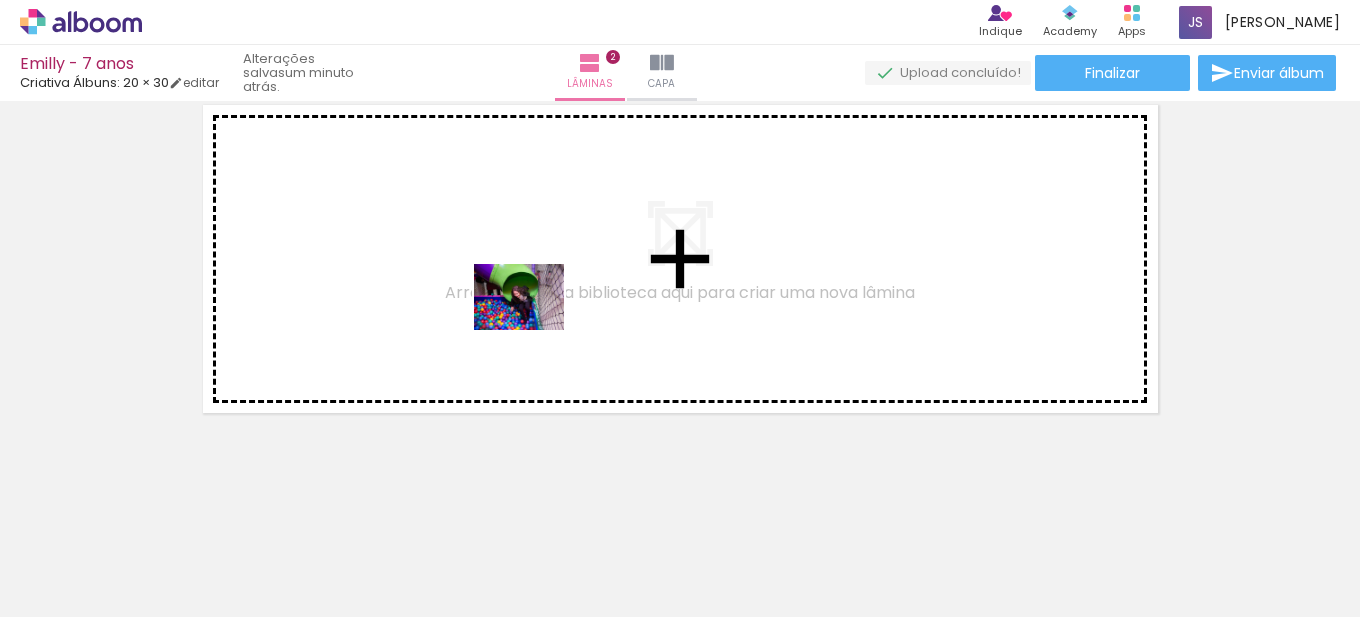 drag, startPoint x: 563, startPoint y: 566, endPoint x: 534, endPoint y: 324, distance: 243.73141 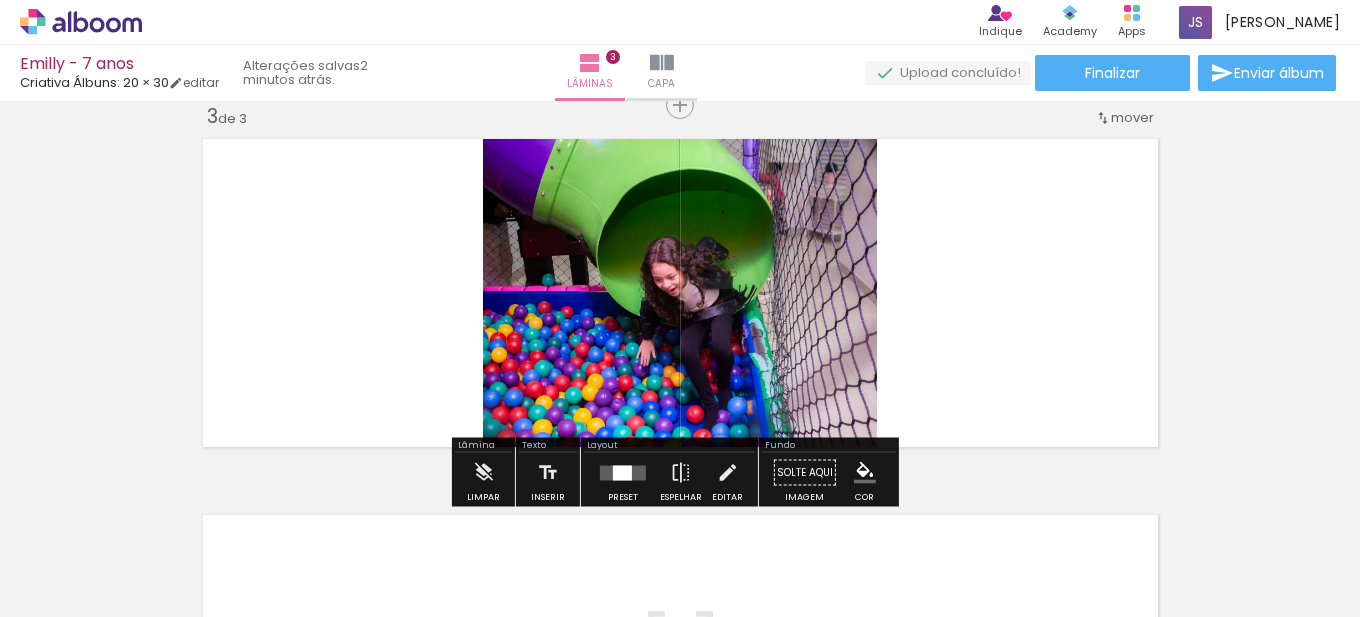 scroll, scrollTop: 778, scrollLeft: 0, axis: vertical 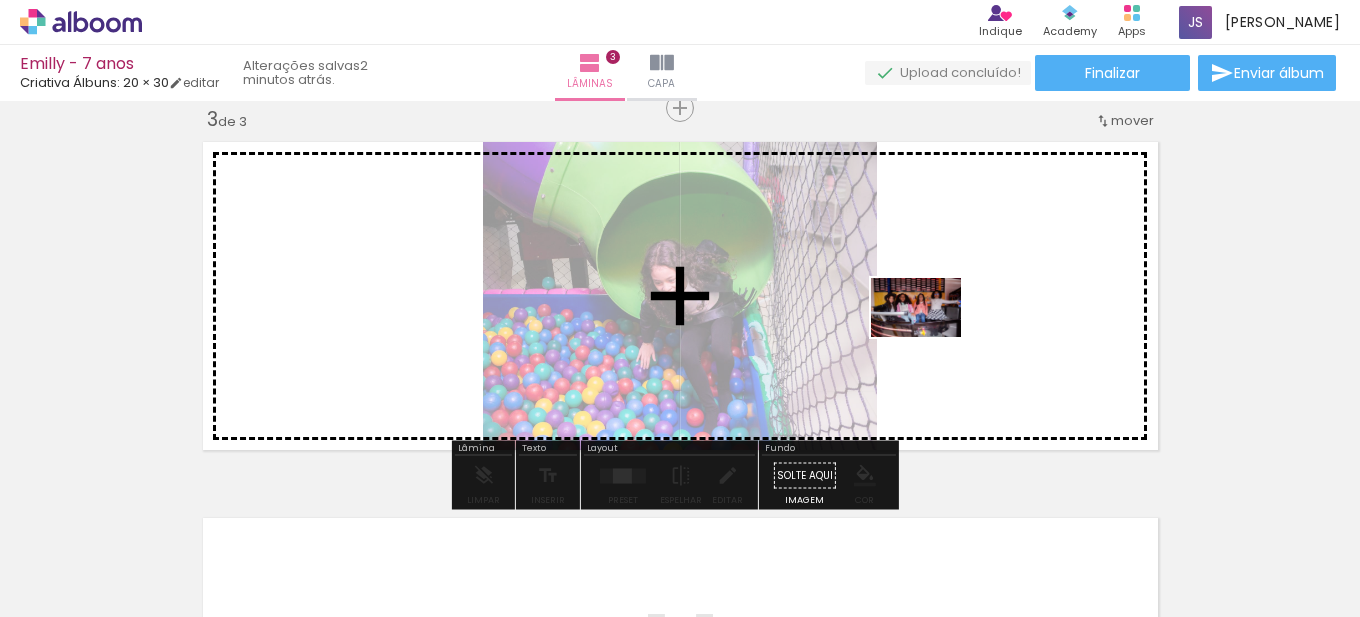 drag, startPoint x: 789, startPoint y: 574, endPoint x: 931, endPoint y: 338, distance: 275.42694 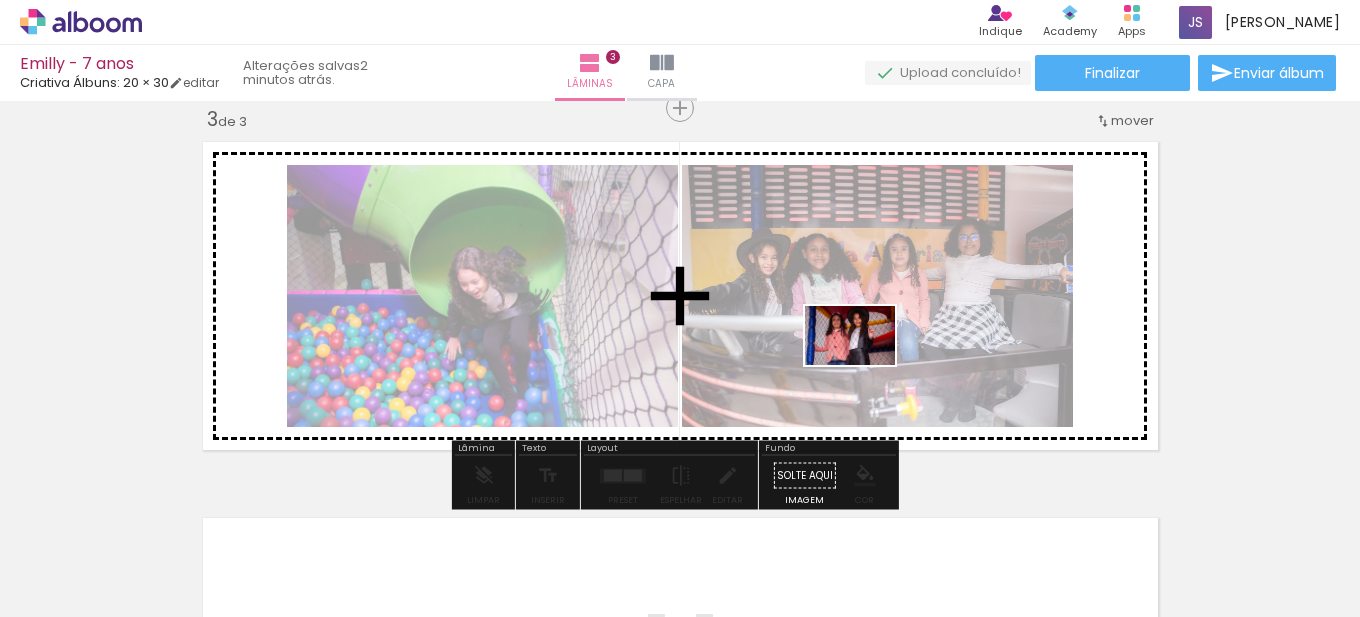 drag, startPoint x: 895, startPoint y: 571, endPoint x: 865, endPoint y: 366, distance: 207.18349 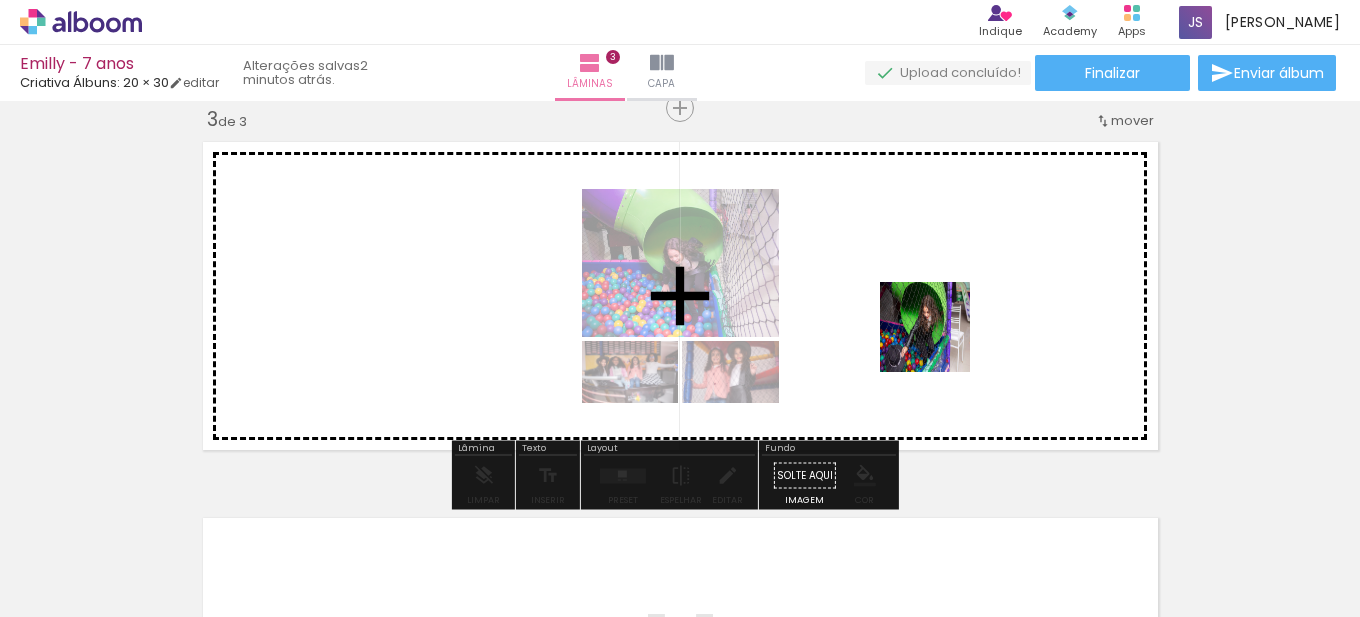 drag, startPoint x: 970, startPoint y: 401, endPoint x: 935, endPoint y: 329, distance: 80.05623 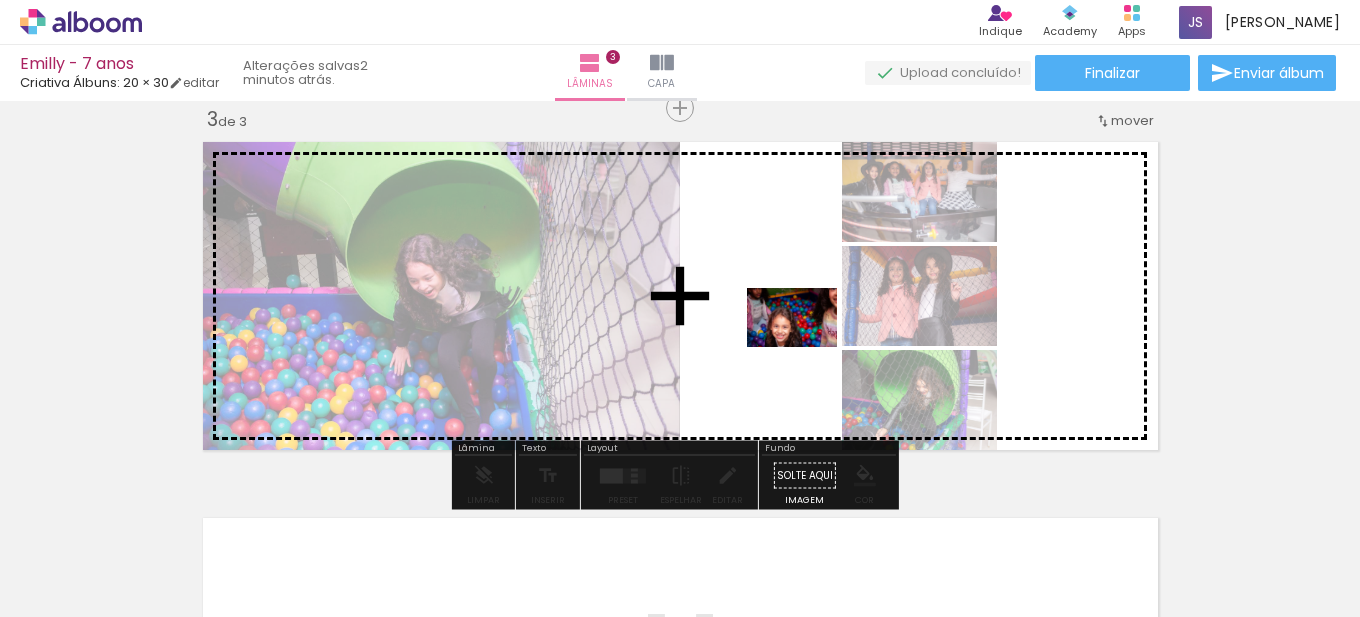 drag, startPoint x: 1102, startPoint y: 564, endPoint x: 807, endPoint y: 348, distance: 365.6241 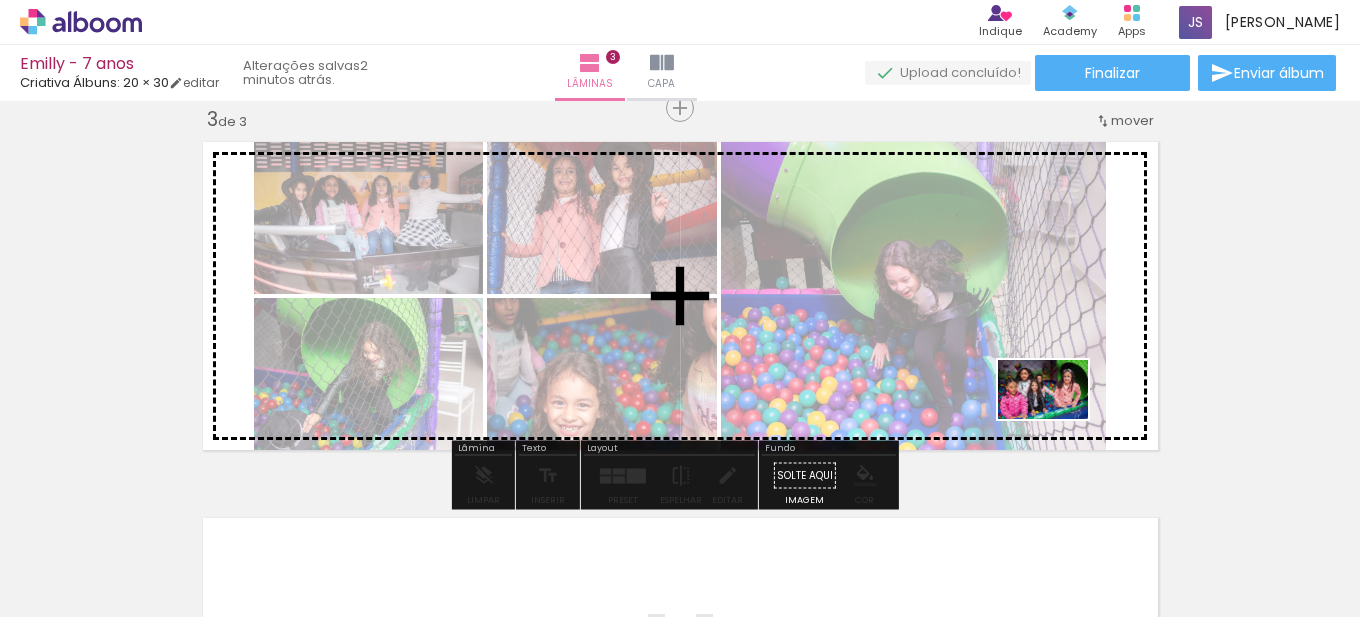drag, startPoint x: 1226, startPoint y: 561, endPoint x: 1049, endPoint y: 405, distance: 235.93431 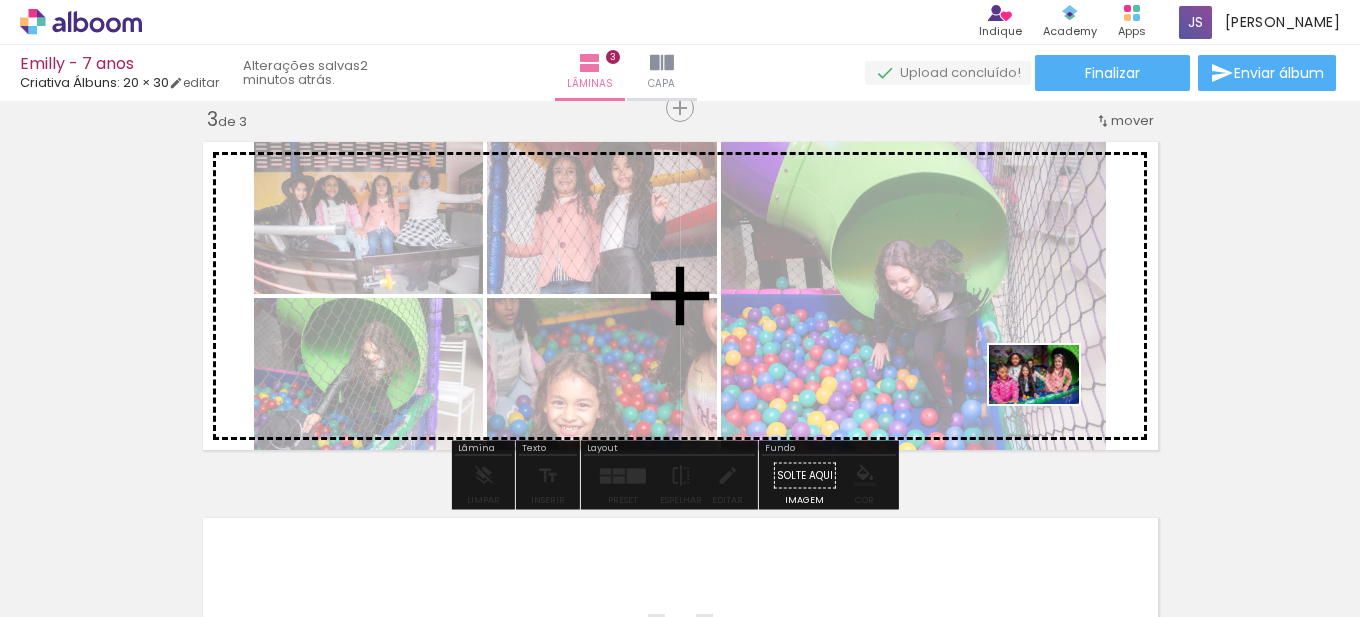 click at bounding box center (680, 308) 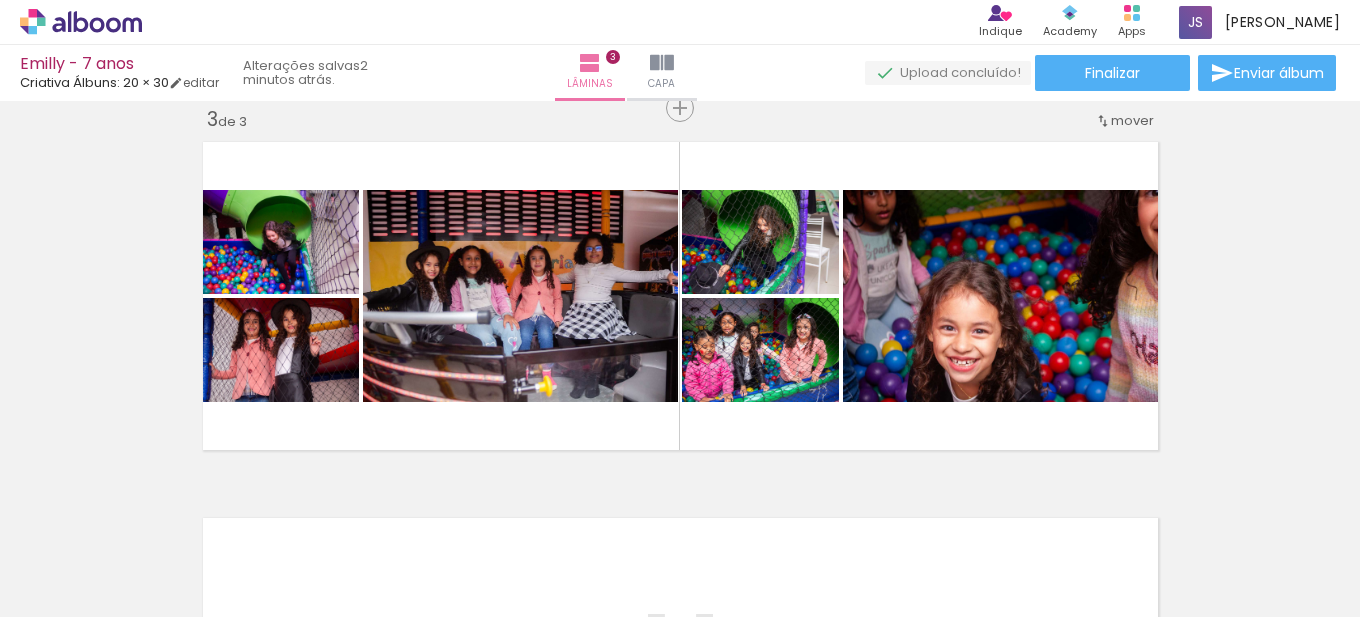 scroll, scrollTop: 0, scrollLeft: 2178, axis: horizontal 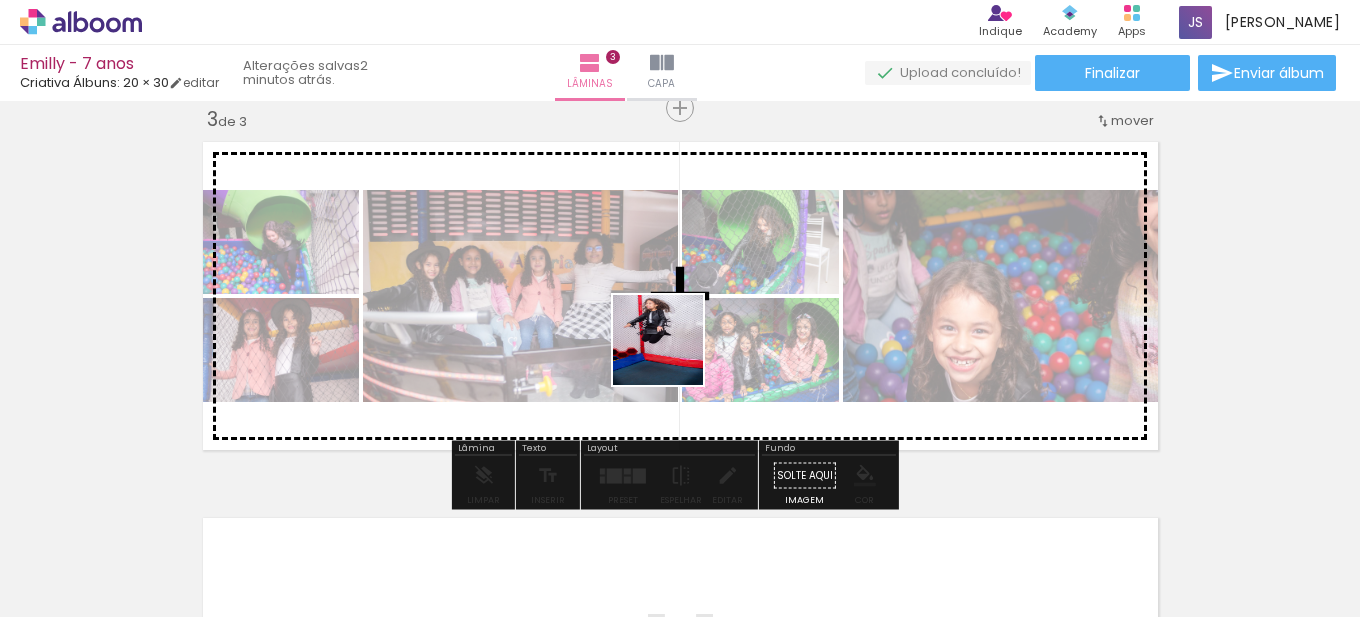 drag, startPoint x: 652, startPoint y: 459, endPoint x: 678, endPoint y: 341, distance: 120.83046 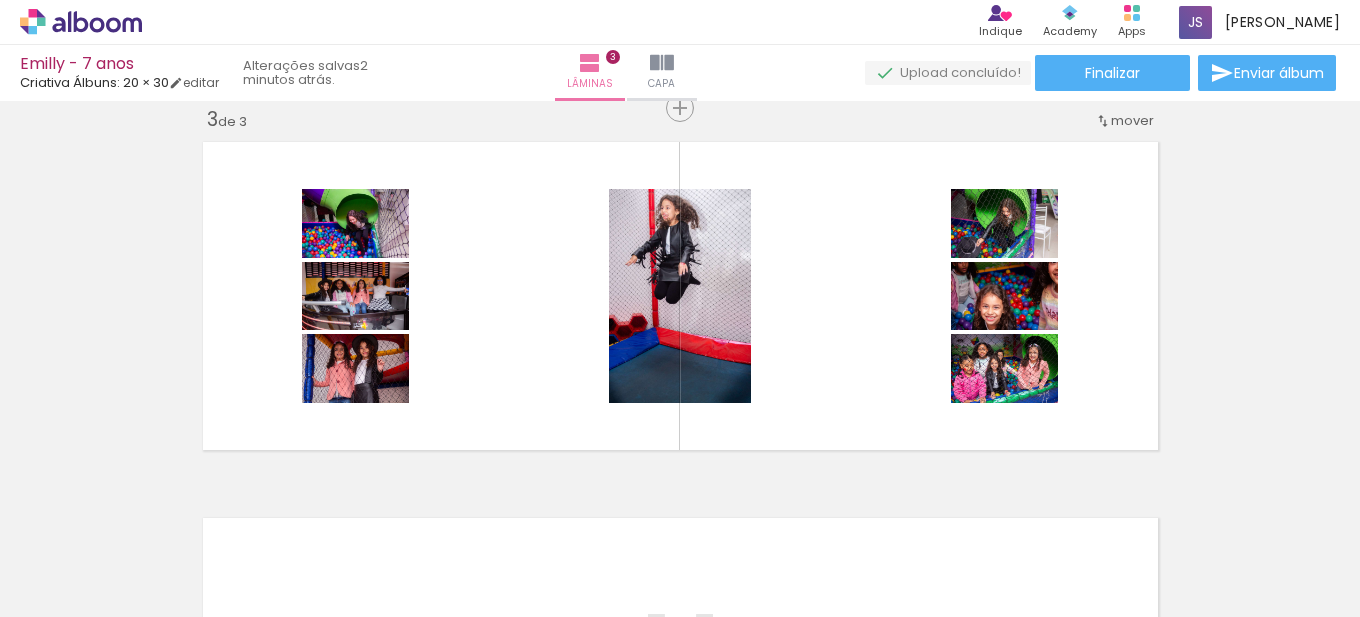 scroll, scrollTop: 0, scrollLeft: 4514, axis: horizontal 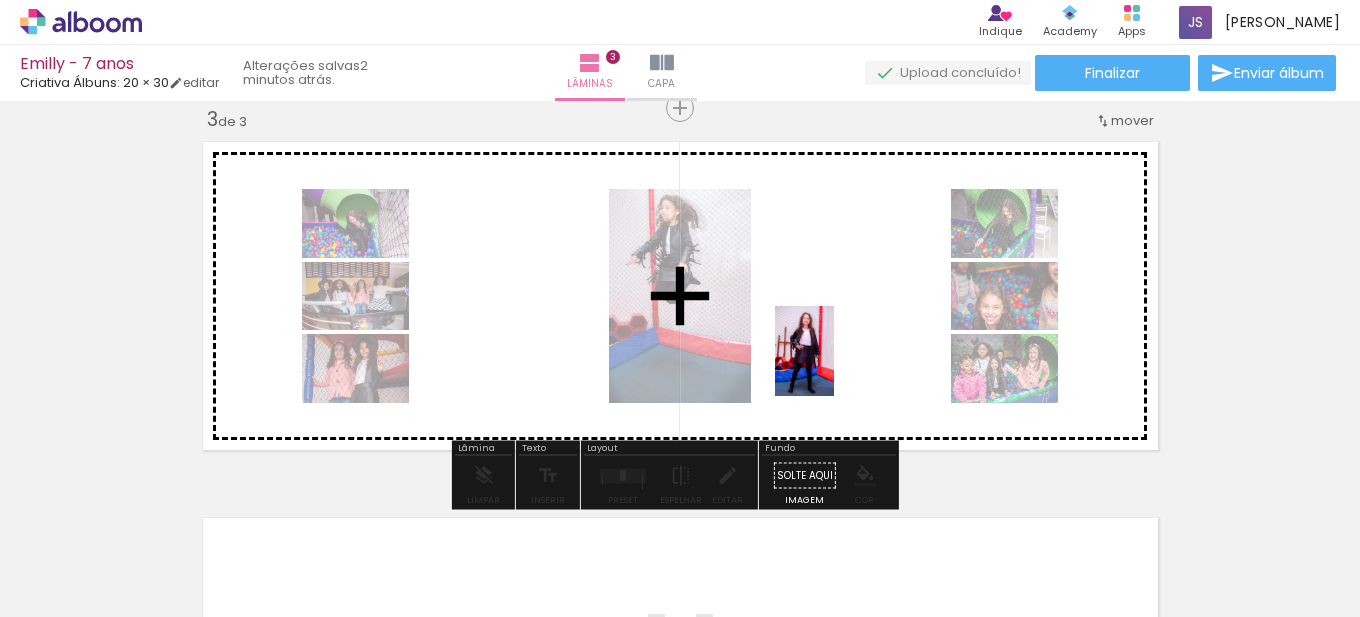 drag, startPoint x: 847, startPoint y: 576, endPoint x: 835, endPoint y: 366, distance: 210.34258 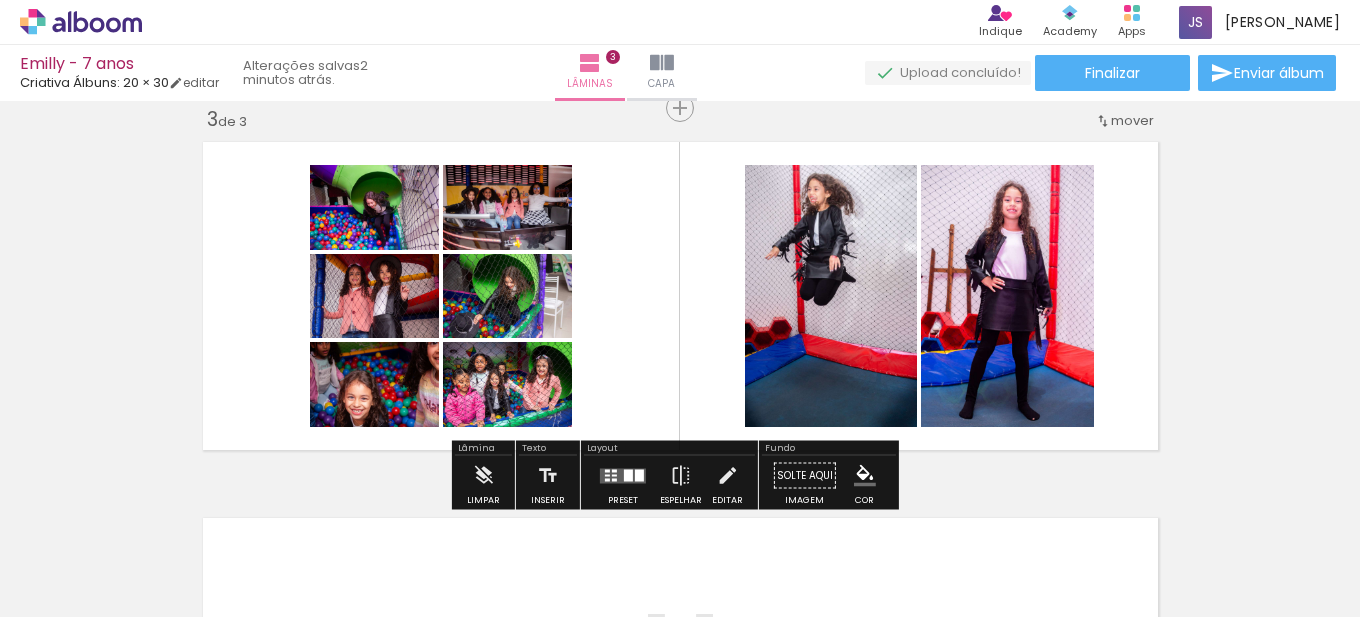click at bounding box center (628, 475) 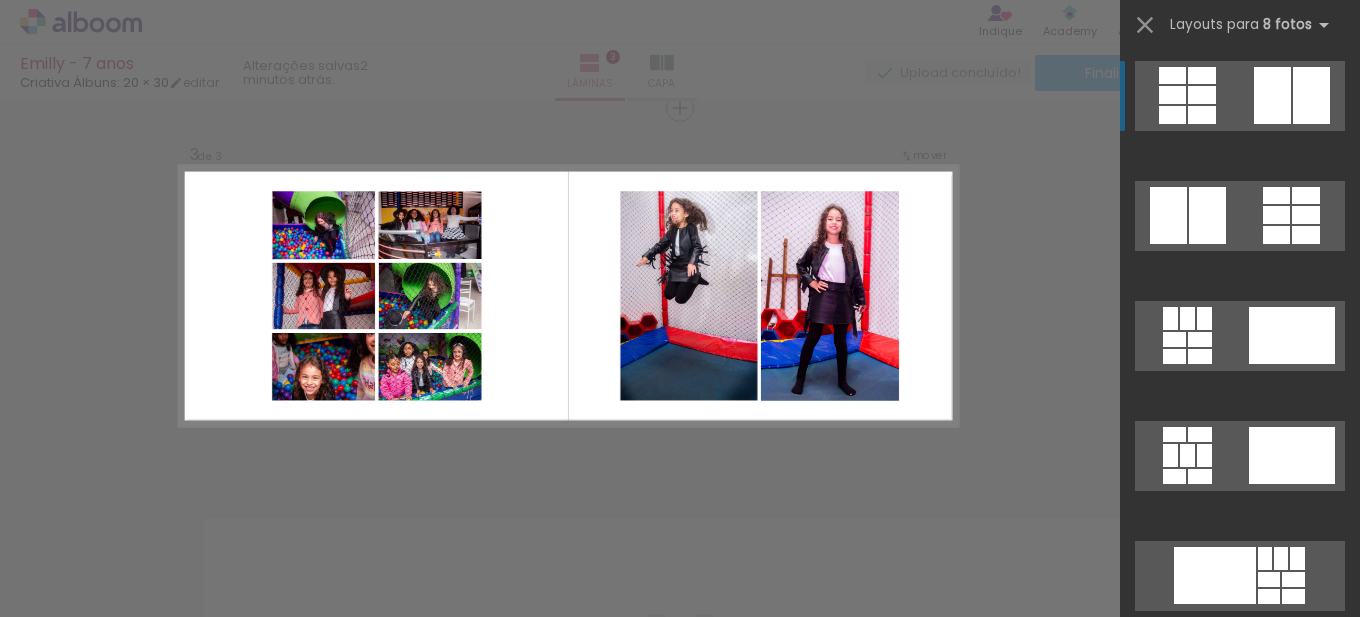 click at bounding box center [1202, 75] 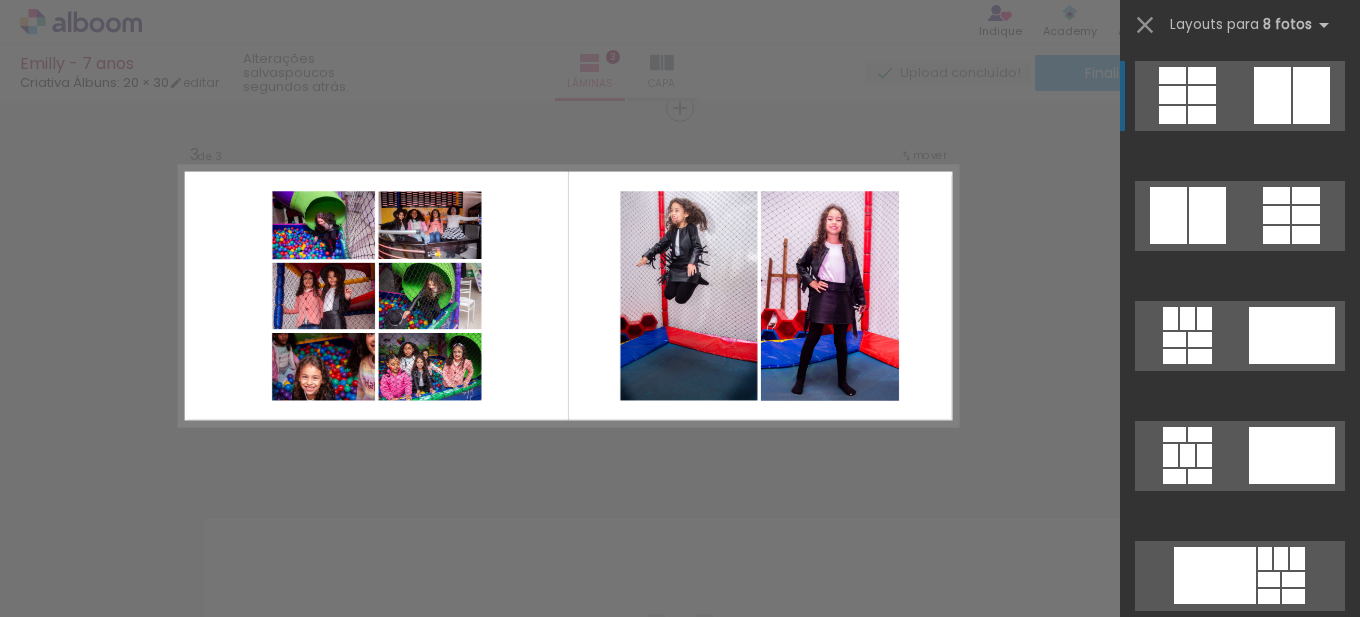 click at bounding box center (1240, 96) 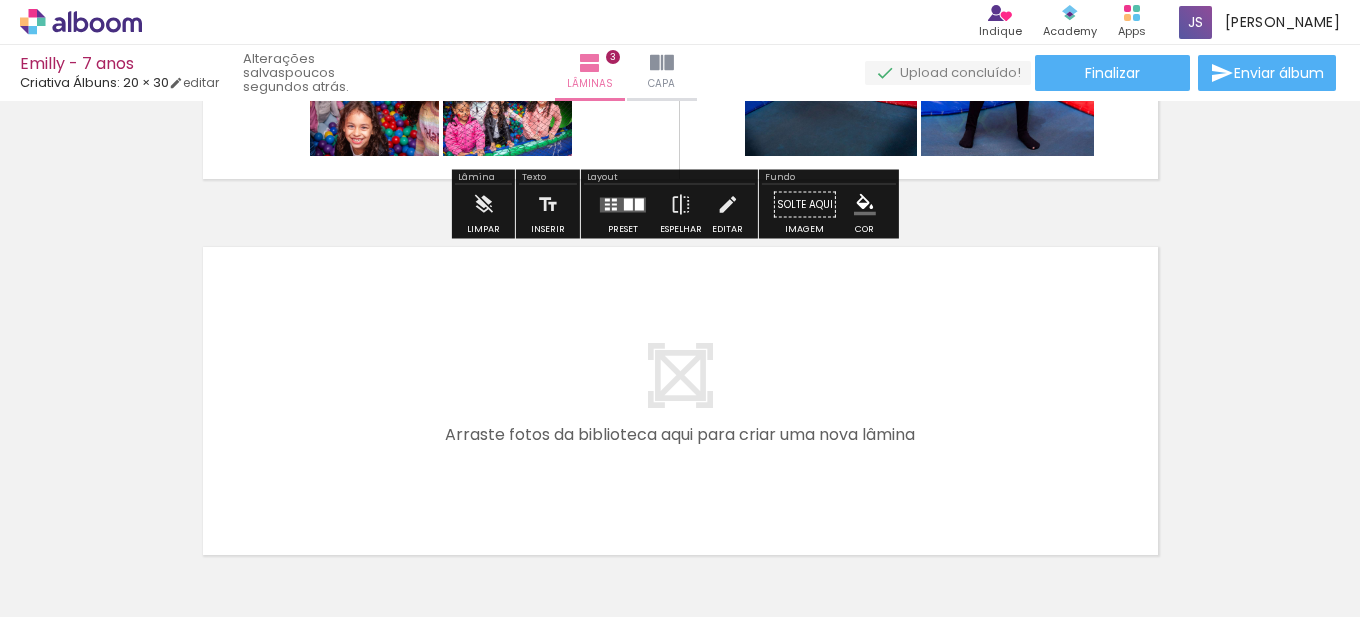 scroll, scrollTop: 1178, scrollLeft: 0, axis: vertical 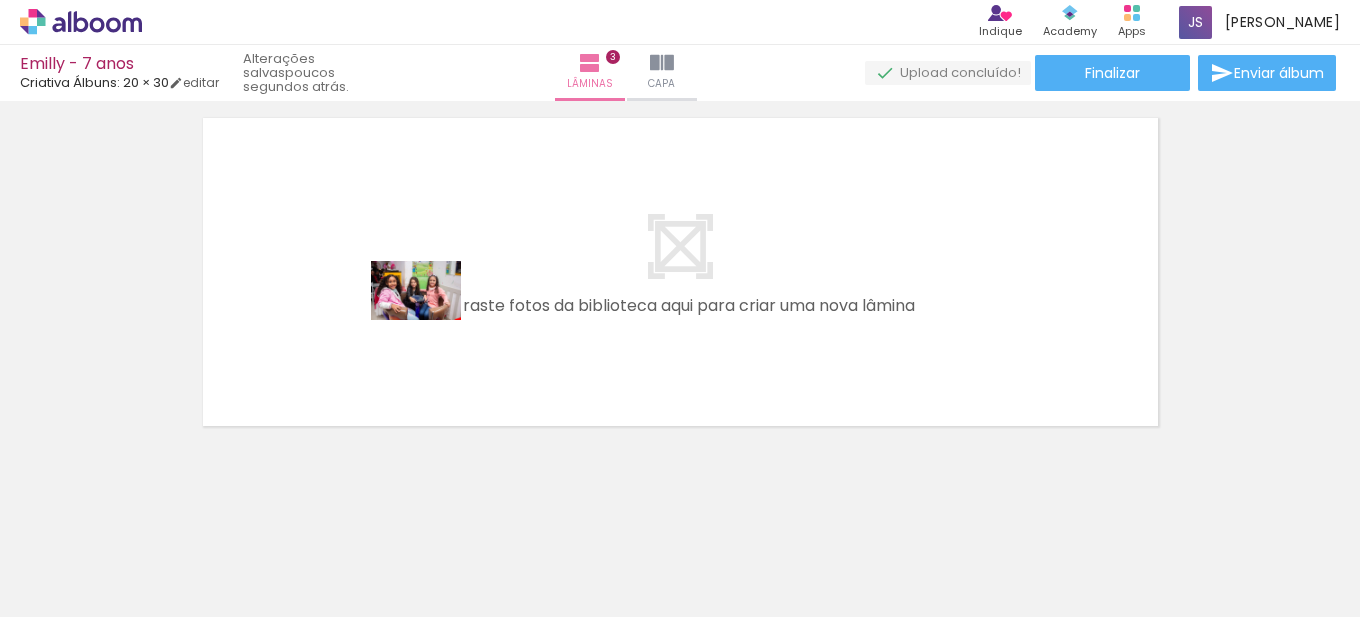 click at bounding box center (680, 308) 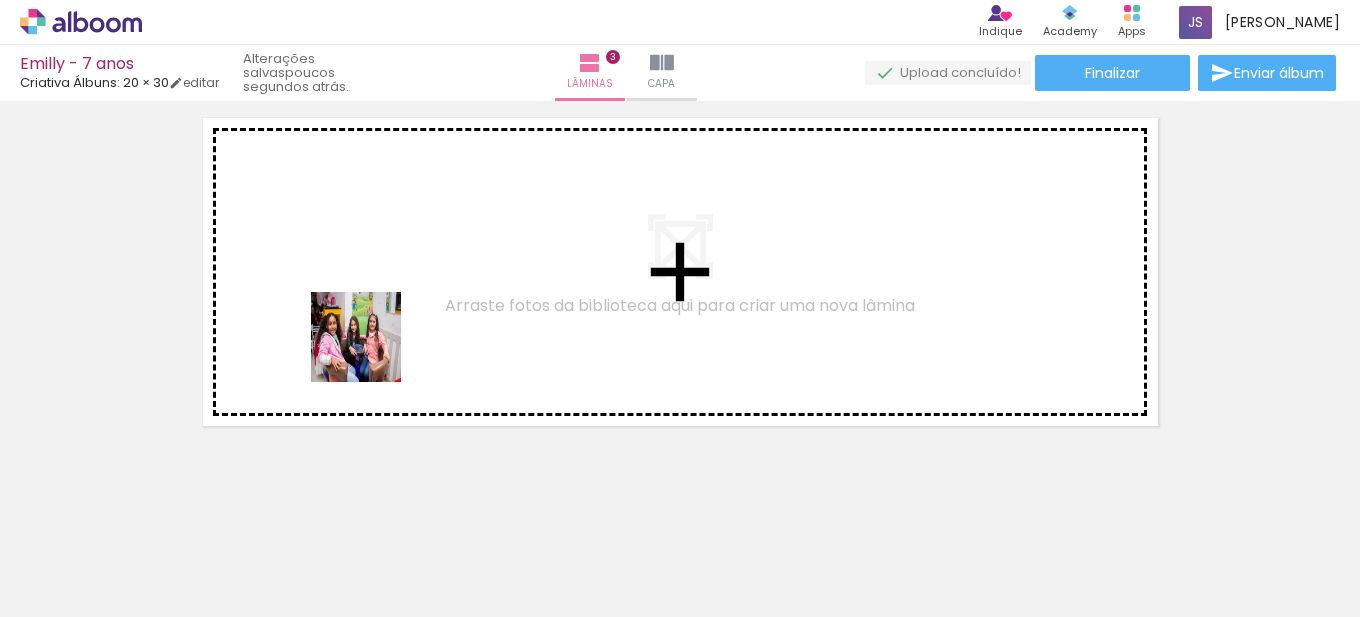 drag, startPoint x: 446, startPoint y: 552, endPoint x: 381, endPoint y: 380, distance: 183.87224 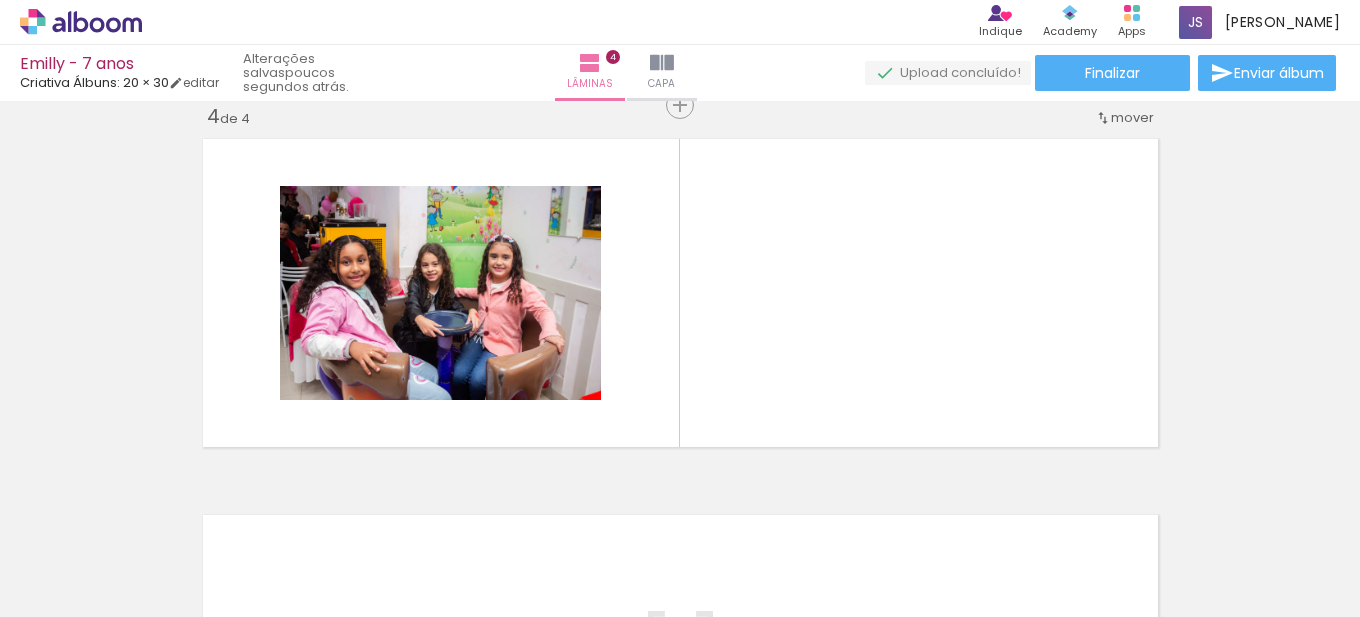 scroll, scrollTop: 1154, scrollLeft: 0, axis: vertical 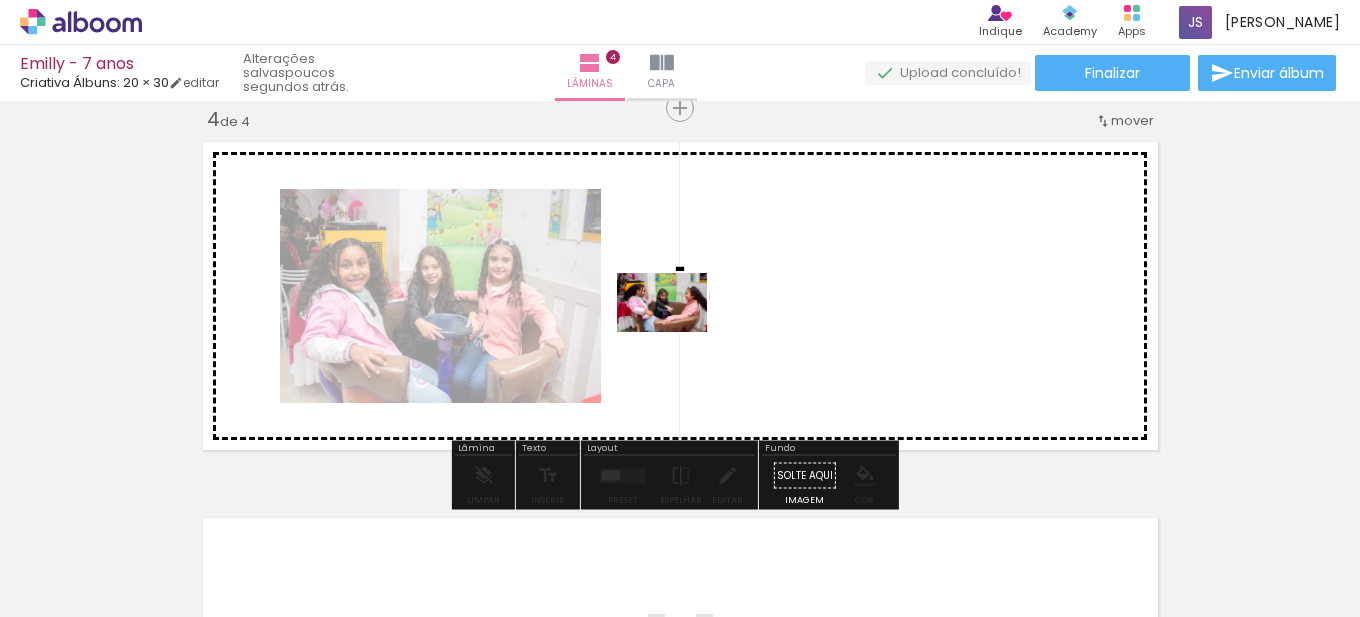 drag, startPoint x: 578, startPoint y: 575, endPoint x: 678, endPoint y: 329, distance: 265.5485 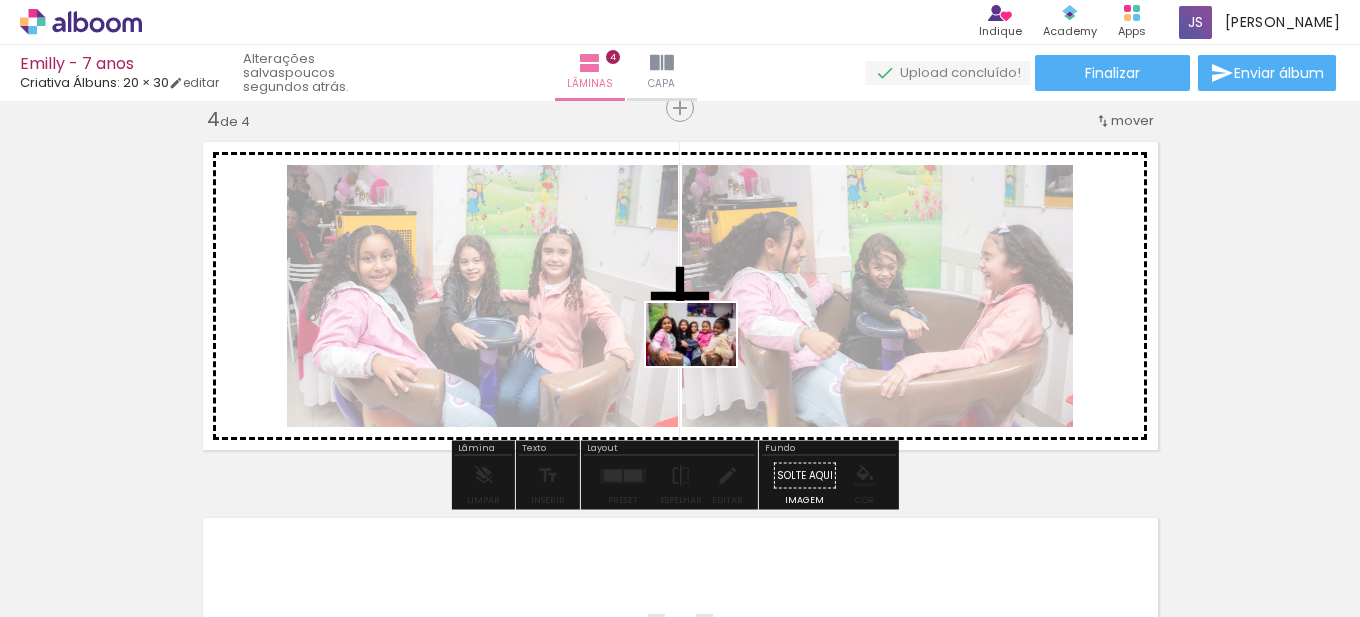 drag, startPoint x: 700, startPoint y: 434, endPoint x: 706, endPoint y: 363, distance: 71.25307 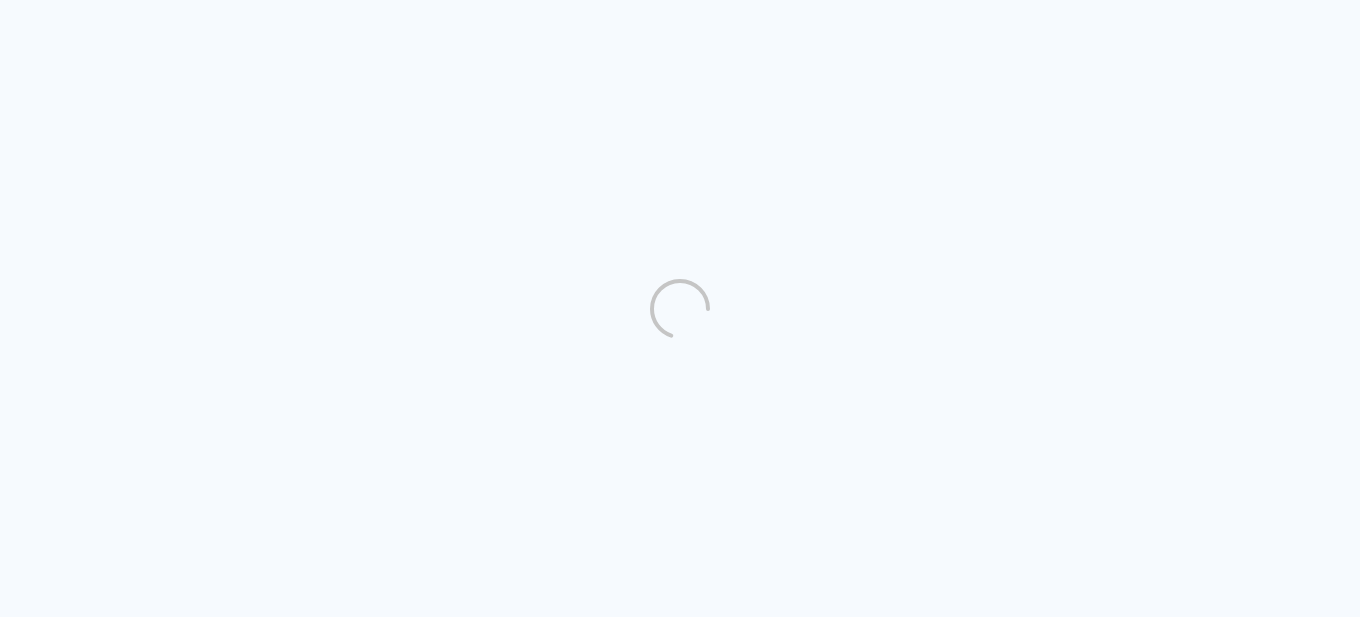 scroll, scrollTop: 0, scrollLeft: 0, axis: both 